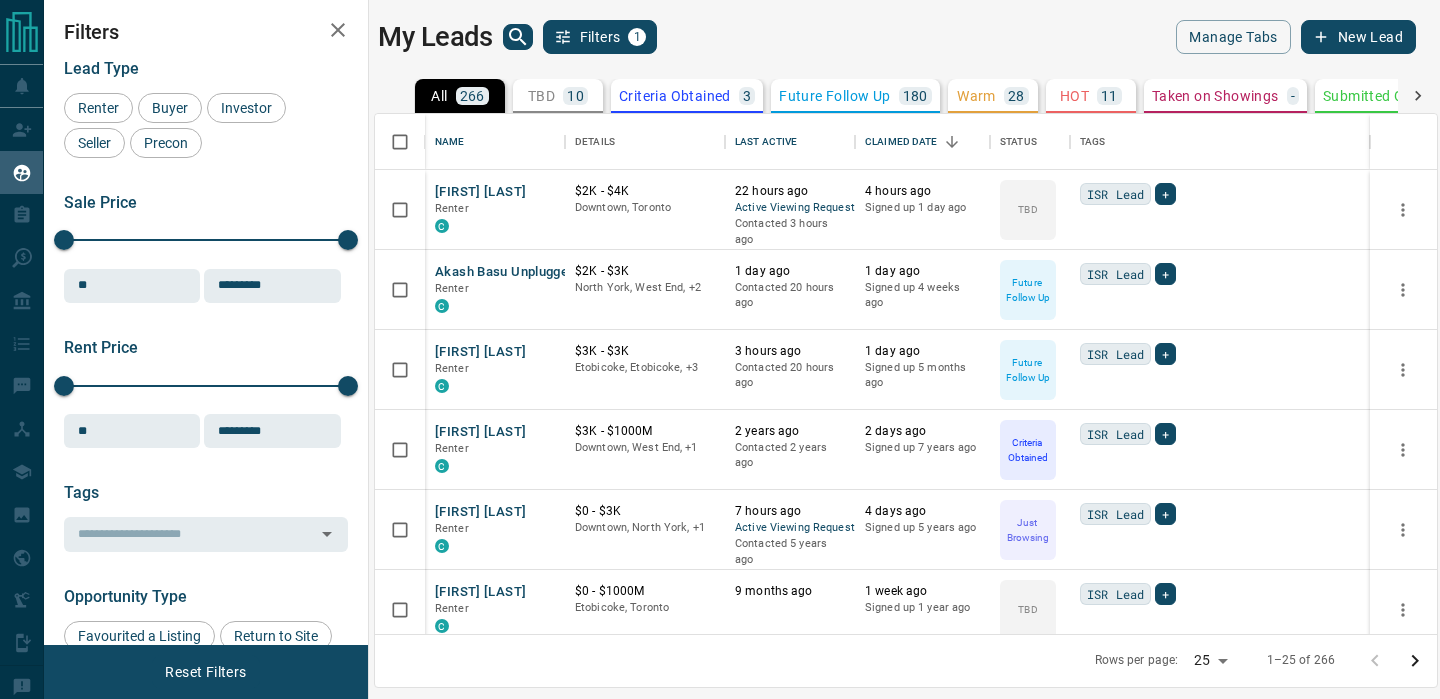 scroll, scrollTop: 0, scrollLeft: 0, axis: both 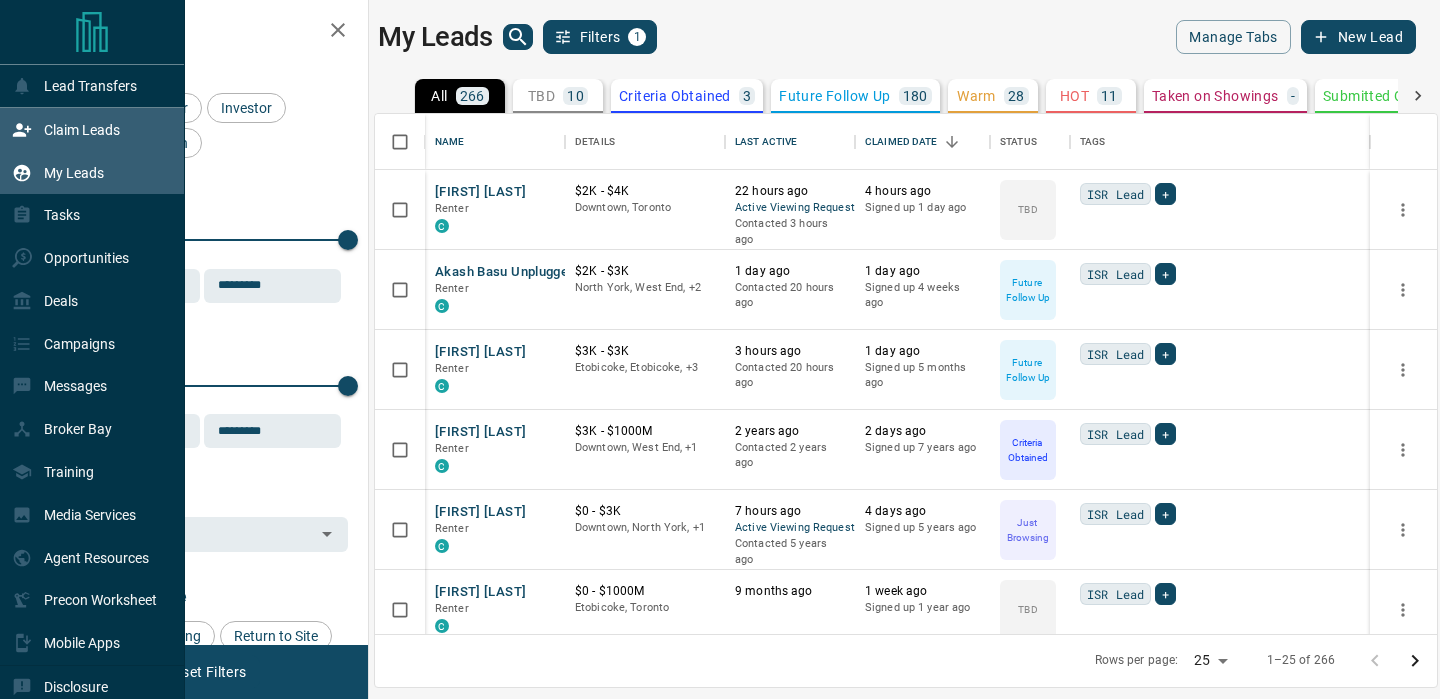 click on "Claim Leads" at bounding box center (66, 129) 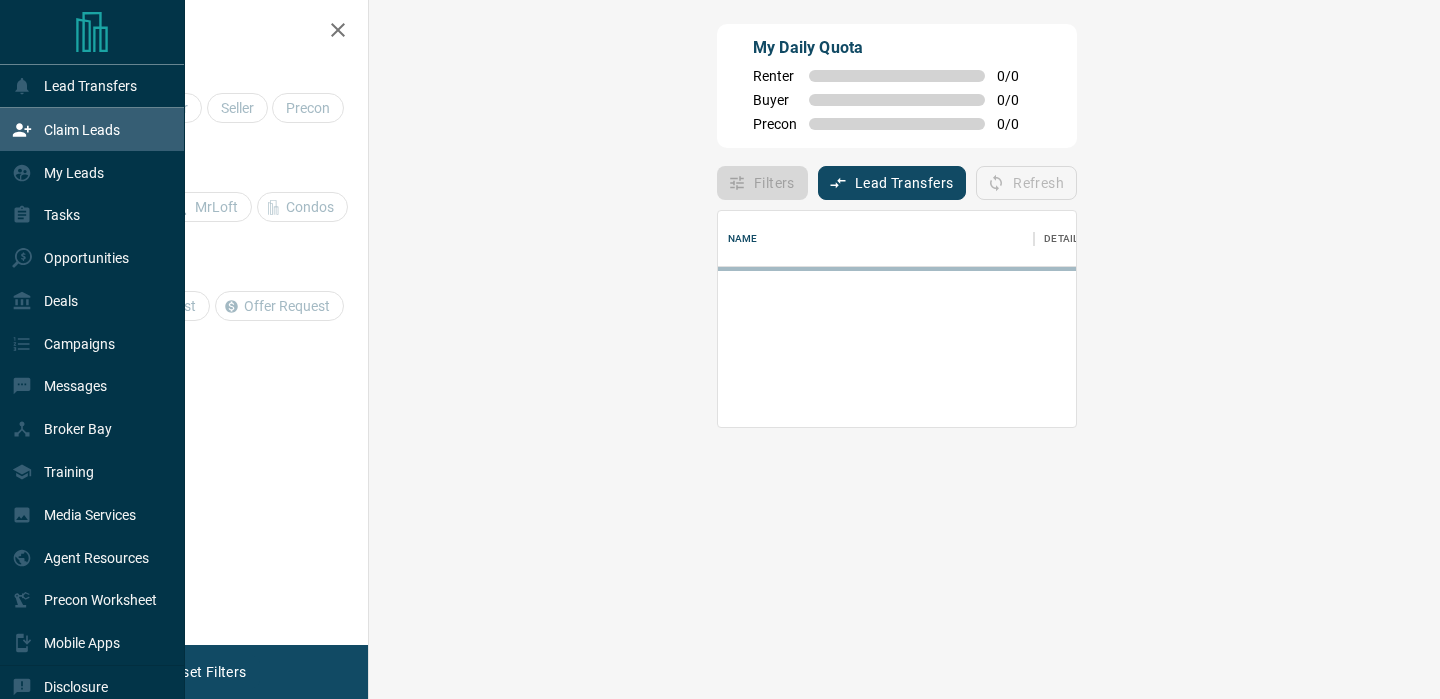scroll, scrollTop: 0, scrollLeft: 0, axis: both 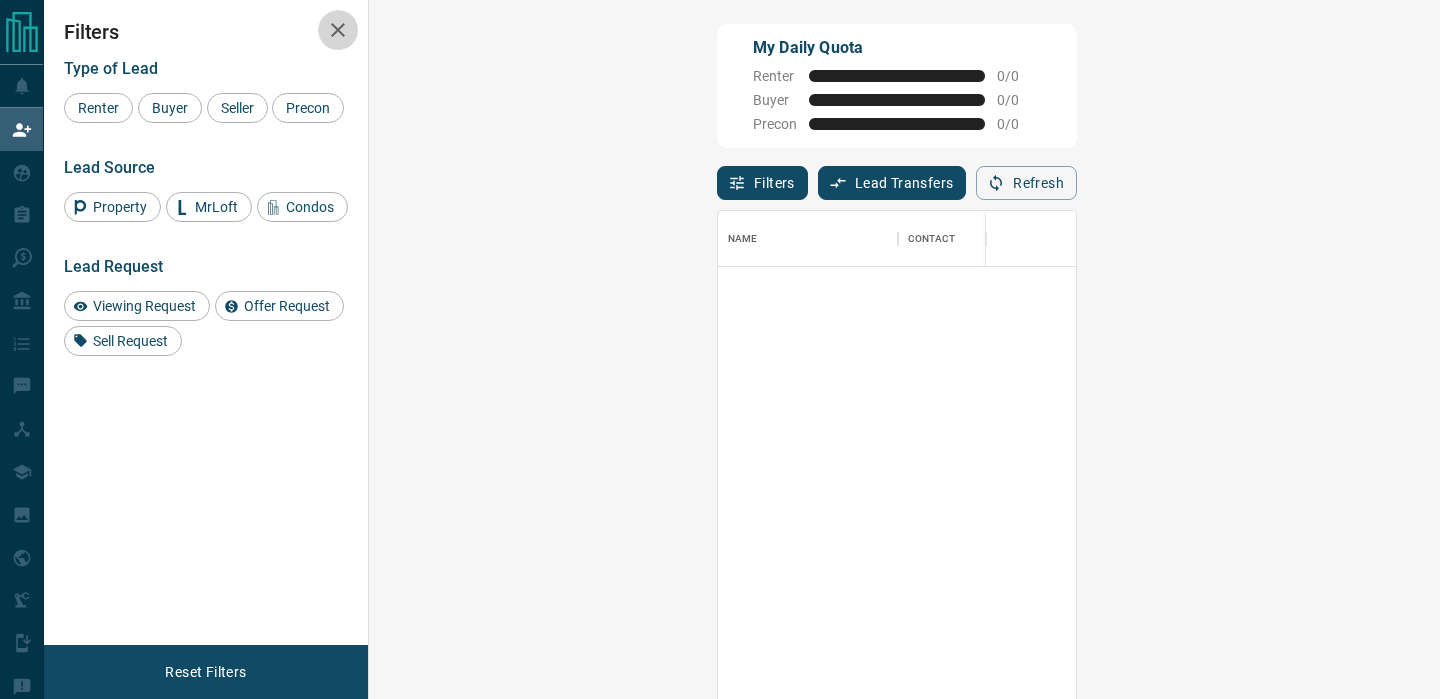click 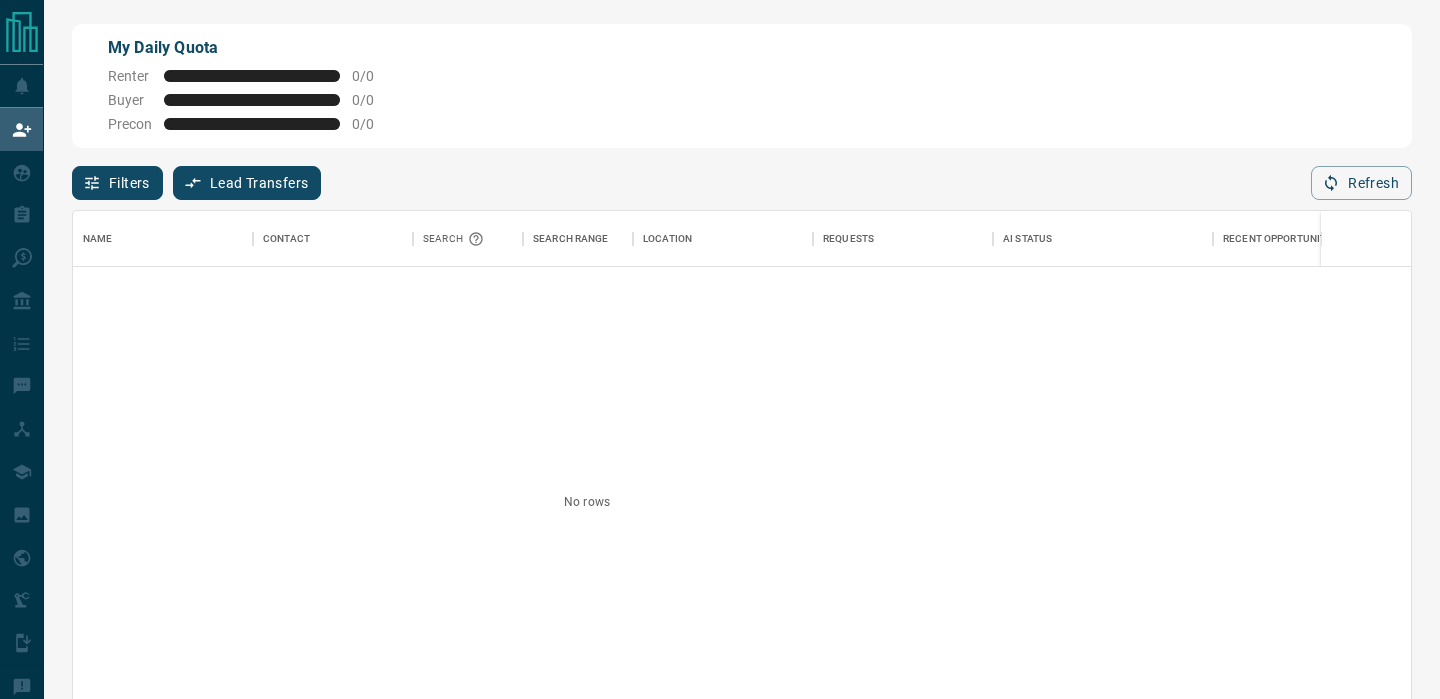 scroll, scrollTop: 1, scrollLeft: 1, axis: both 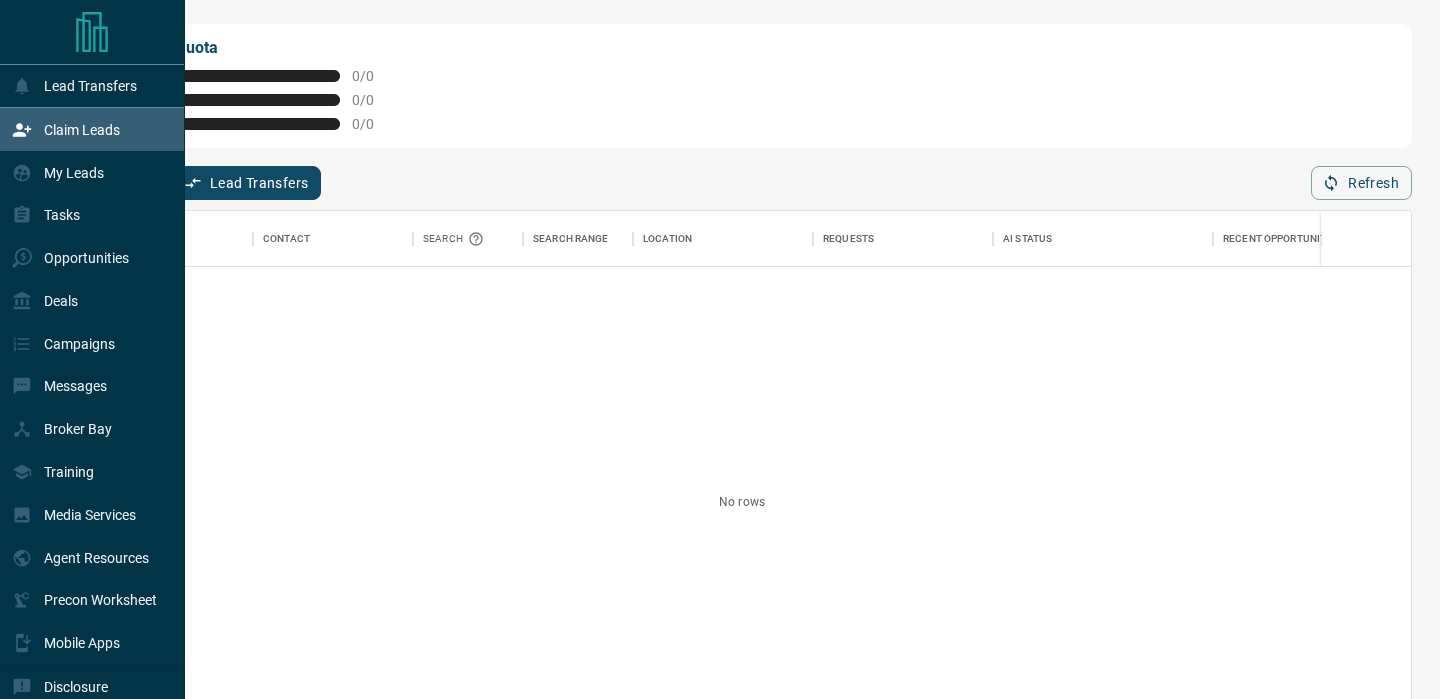 click at bounding box center (92, 32) 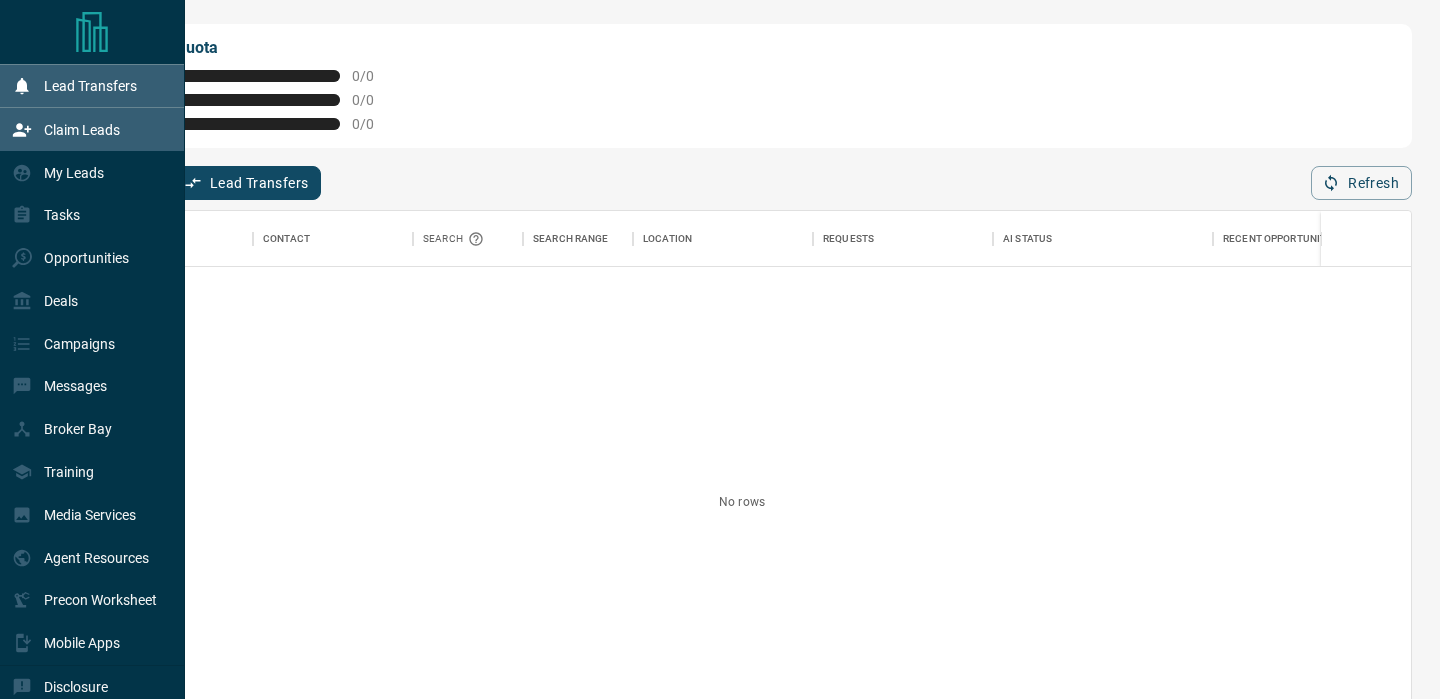 click on "Lead Transfers" at bounding box center [74, 86] 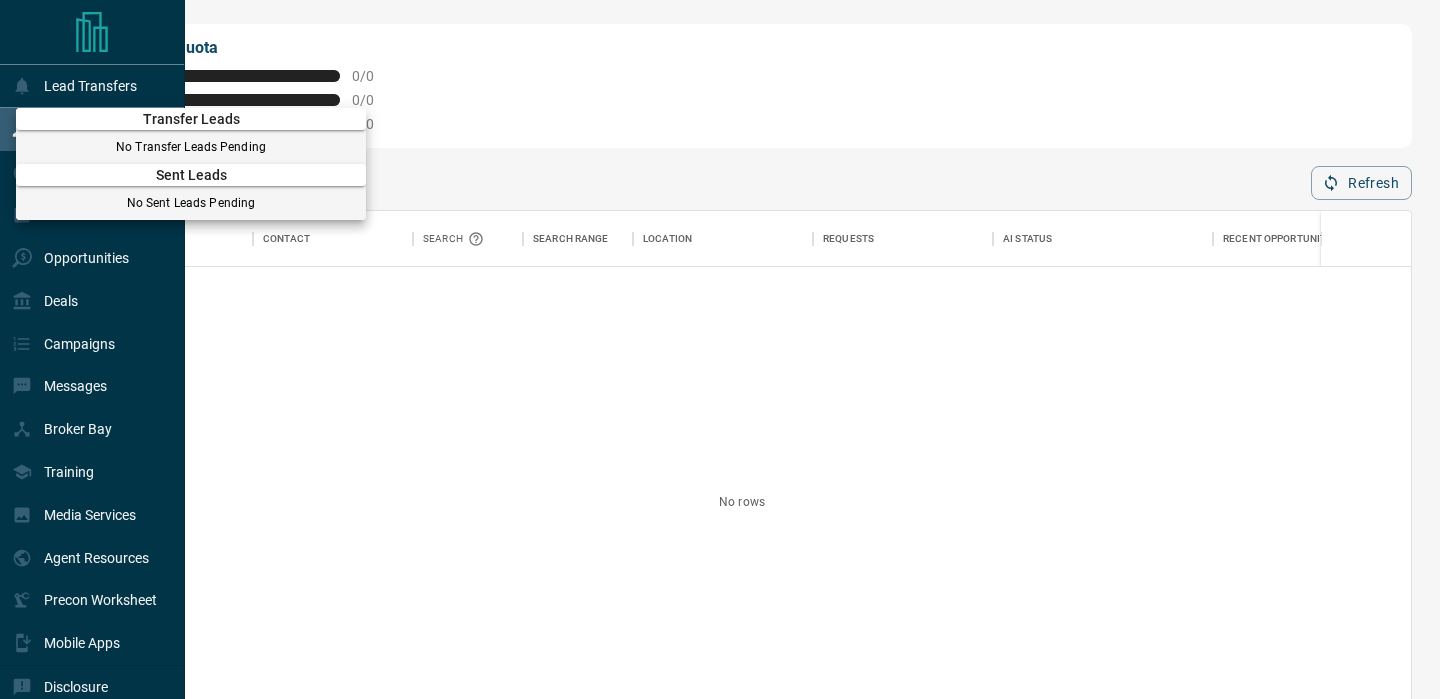 click at bounding box center [720, 349] 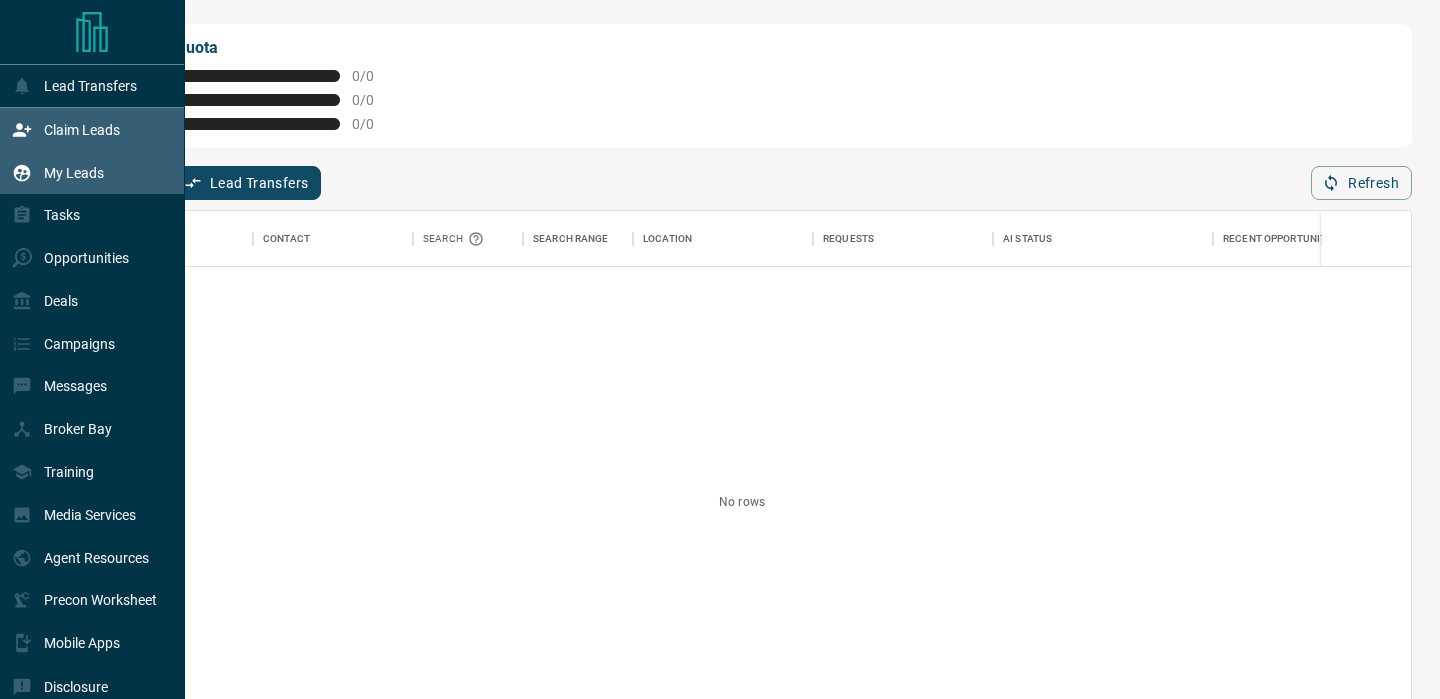 click on "My Leads" at bounding box center [74, 173] 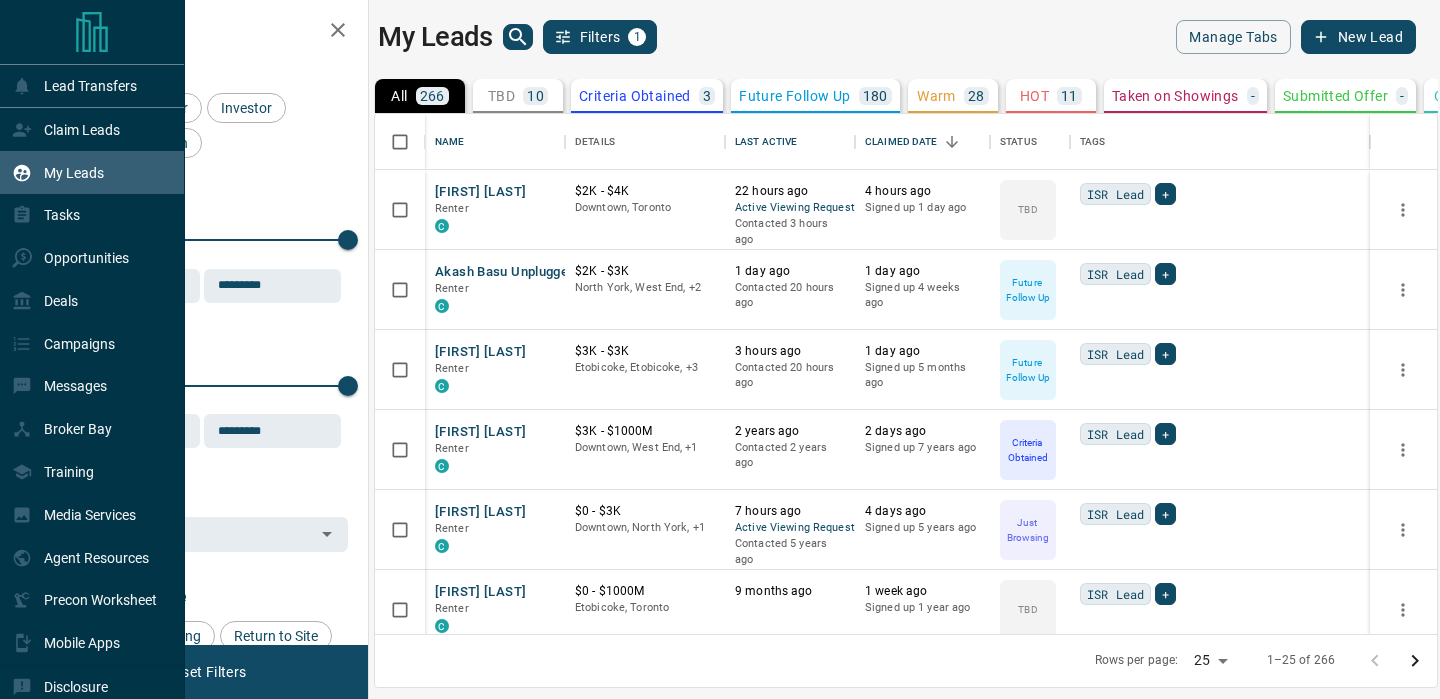 scroll, scrollTop: 2, scrollLeft: 1, axis: both 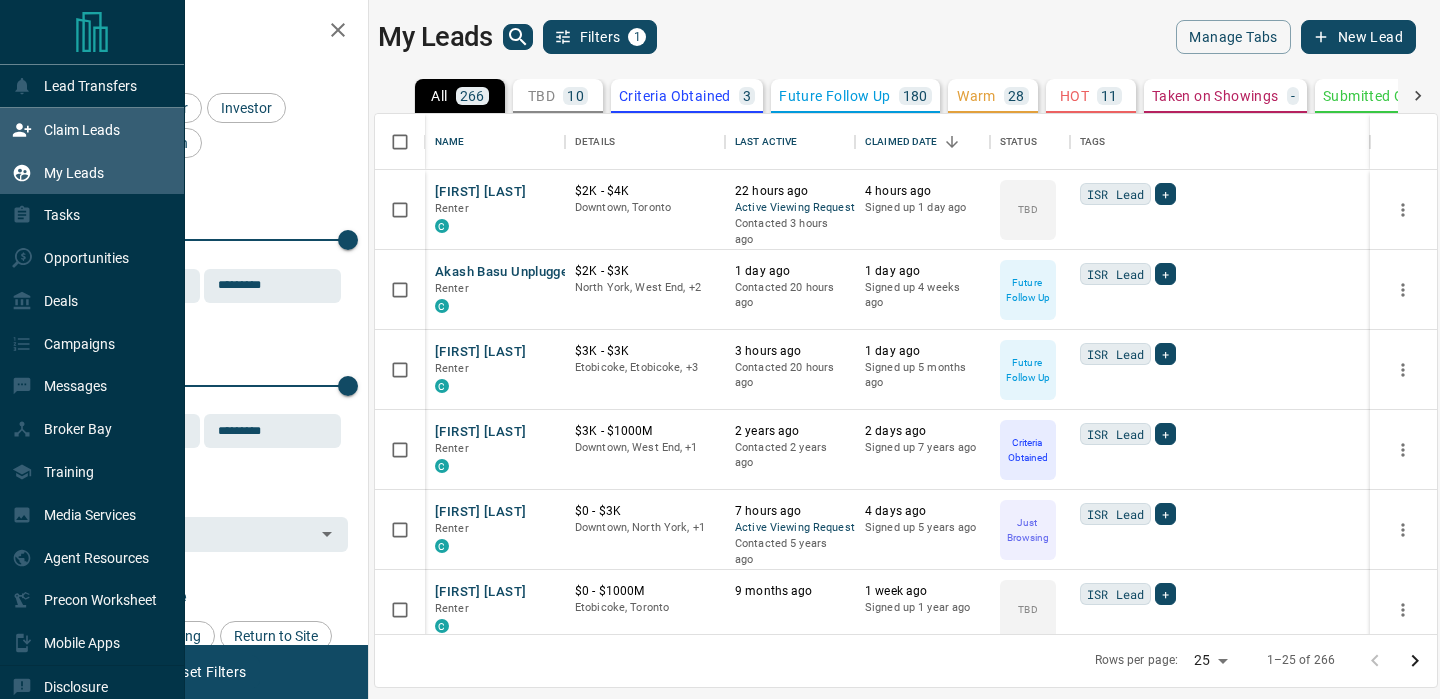 click on "Claim Leads" at bounding box center (82, 130) 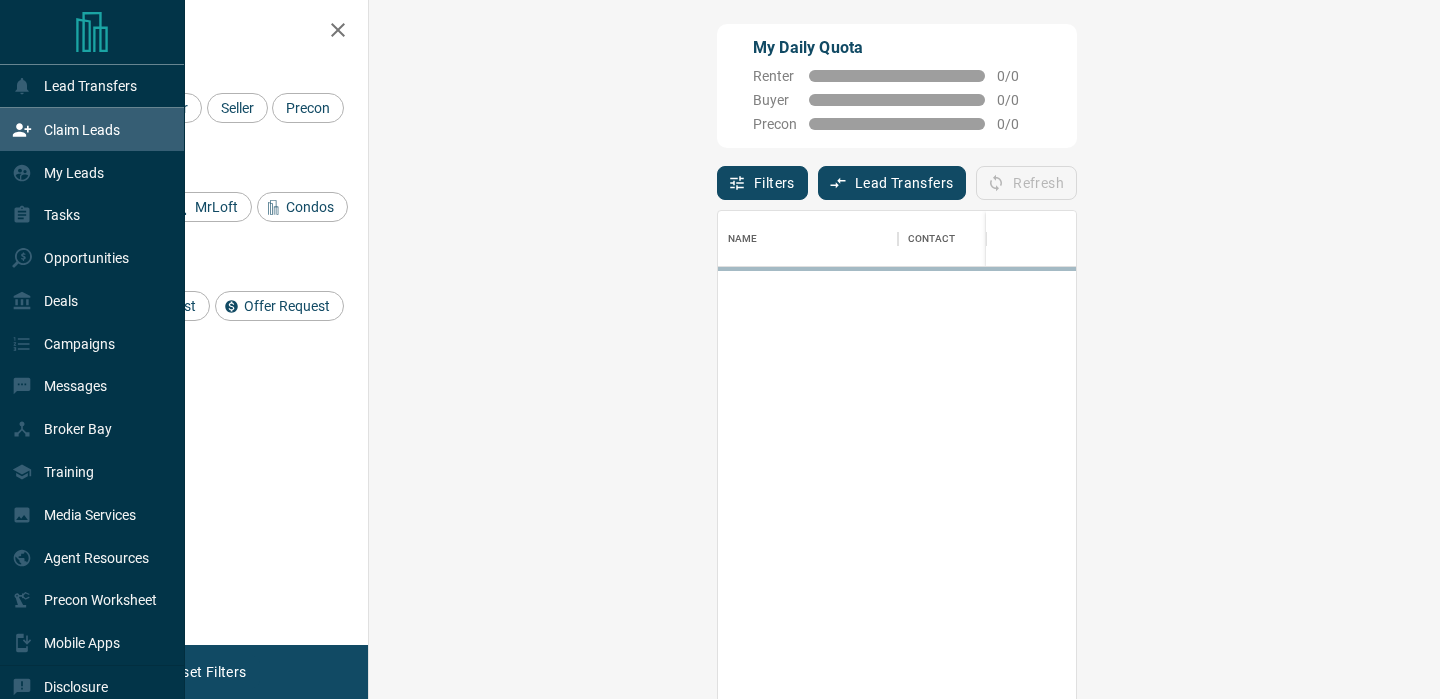 scroll, scrollTop: 1, scrollLeft: 1, axis: both 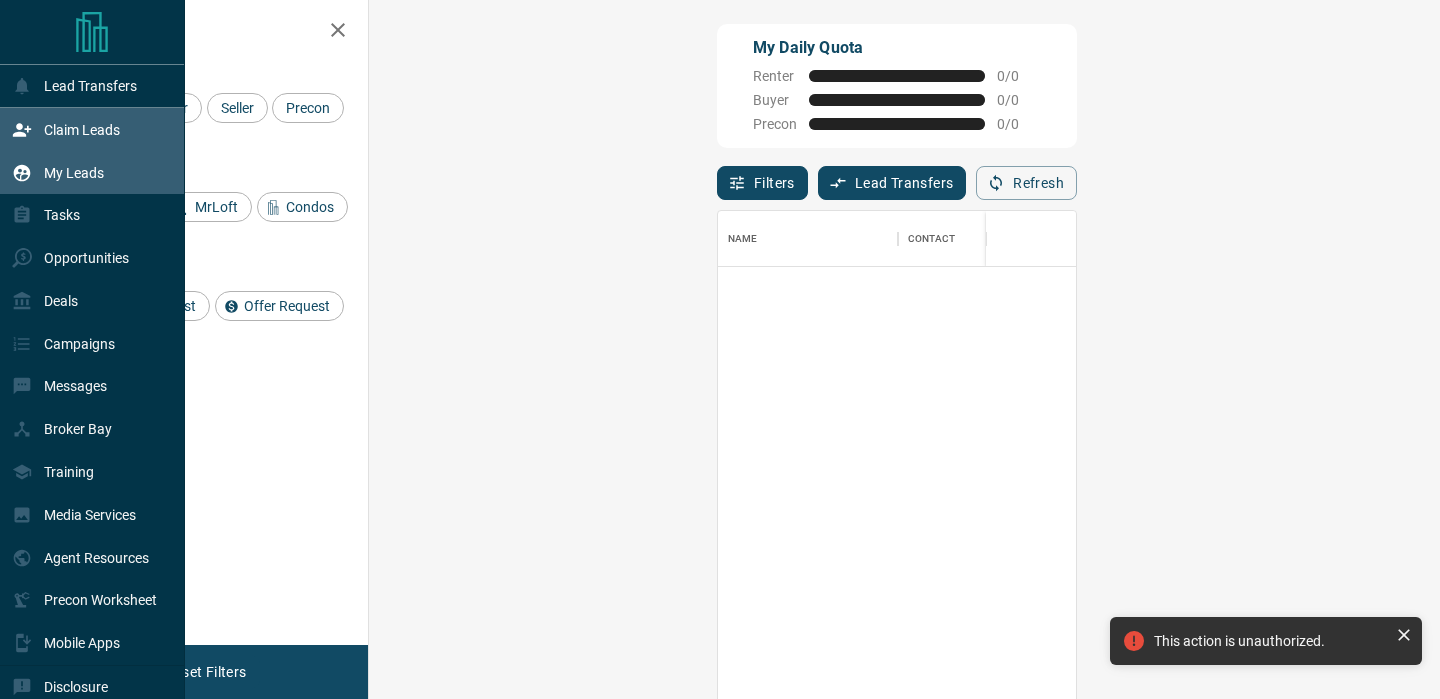 click on "My Leads" at bounding box center (92, 172) 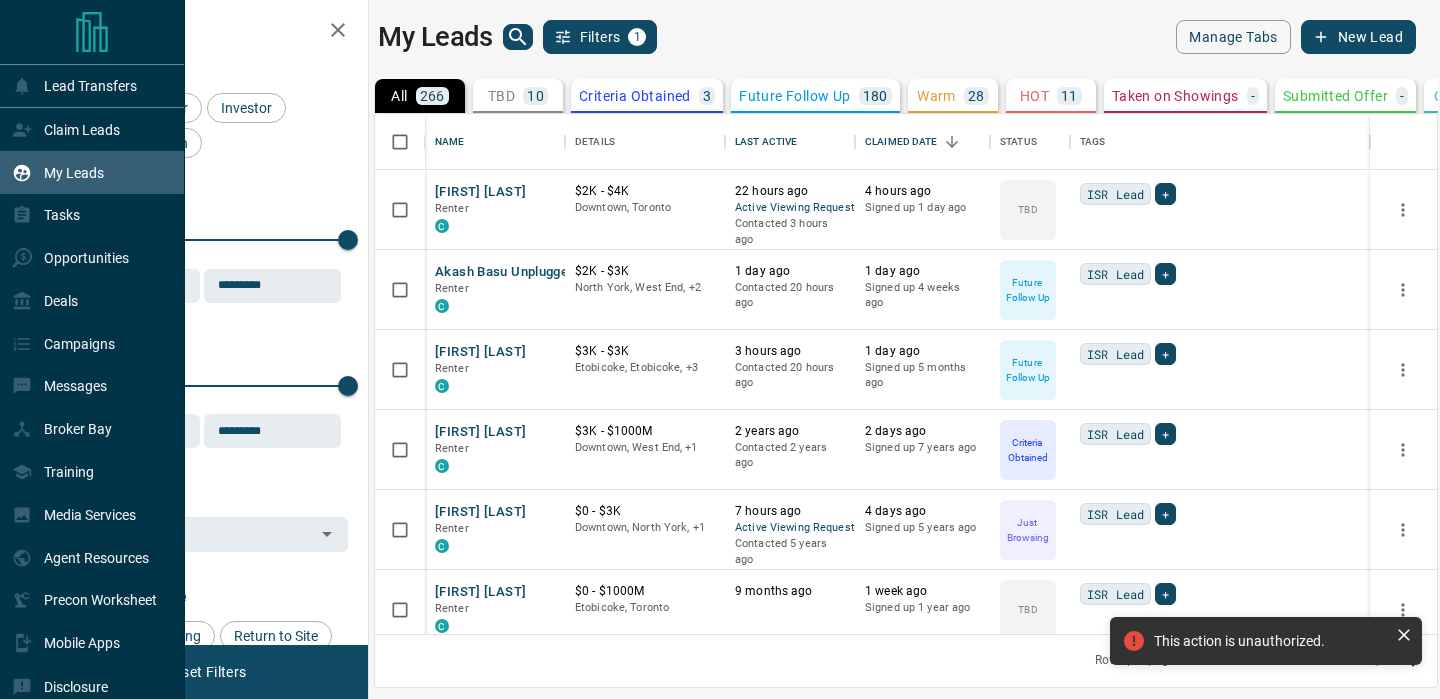 scroll, scrollTop: 2, scrollLeft: 1, axis: both 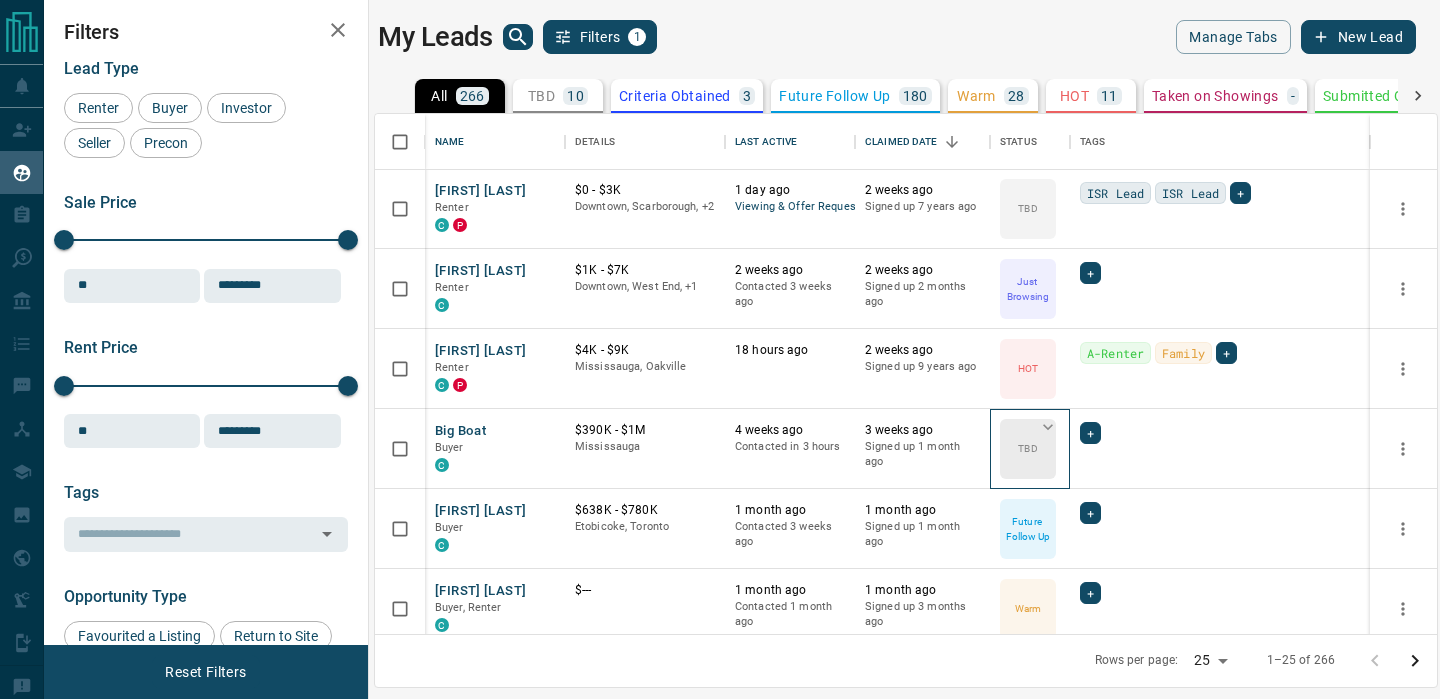 click 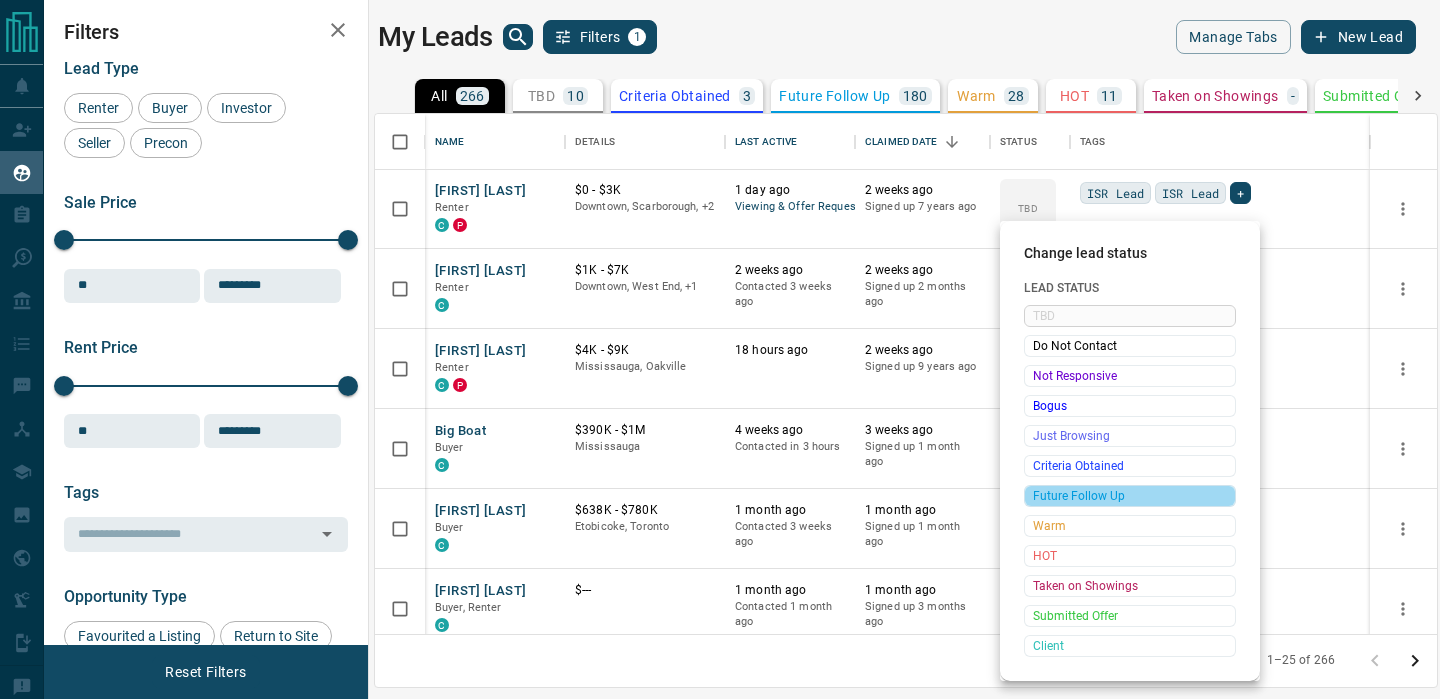 click on "Future Follow Up" at bounding box center (1130, 496) 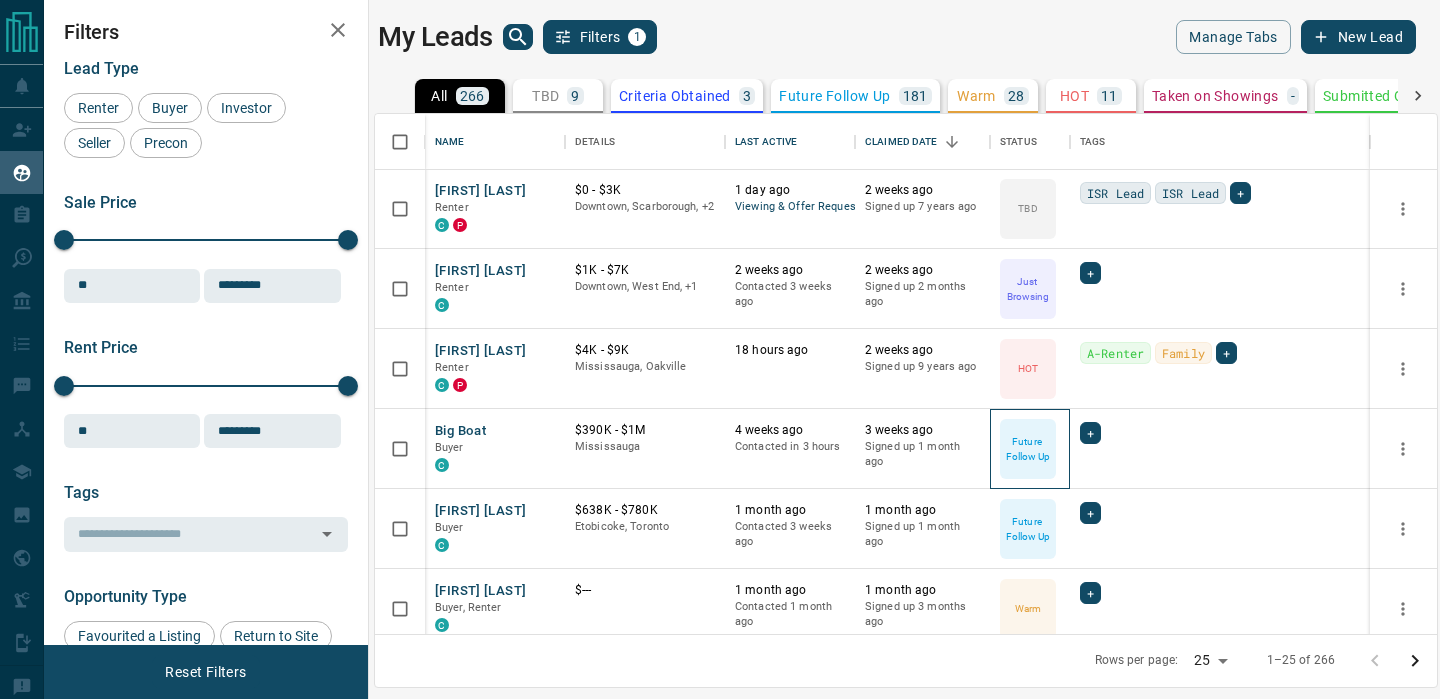 scroll, scrollTop: 368, scrollLeft: 0, axis: vertical 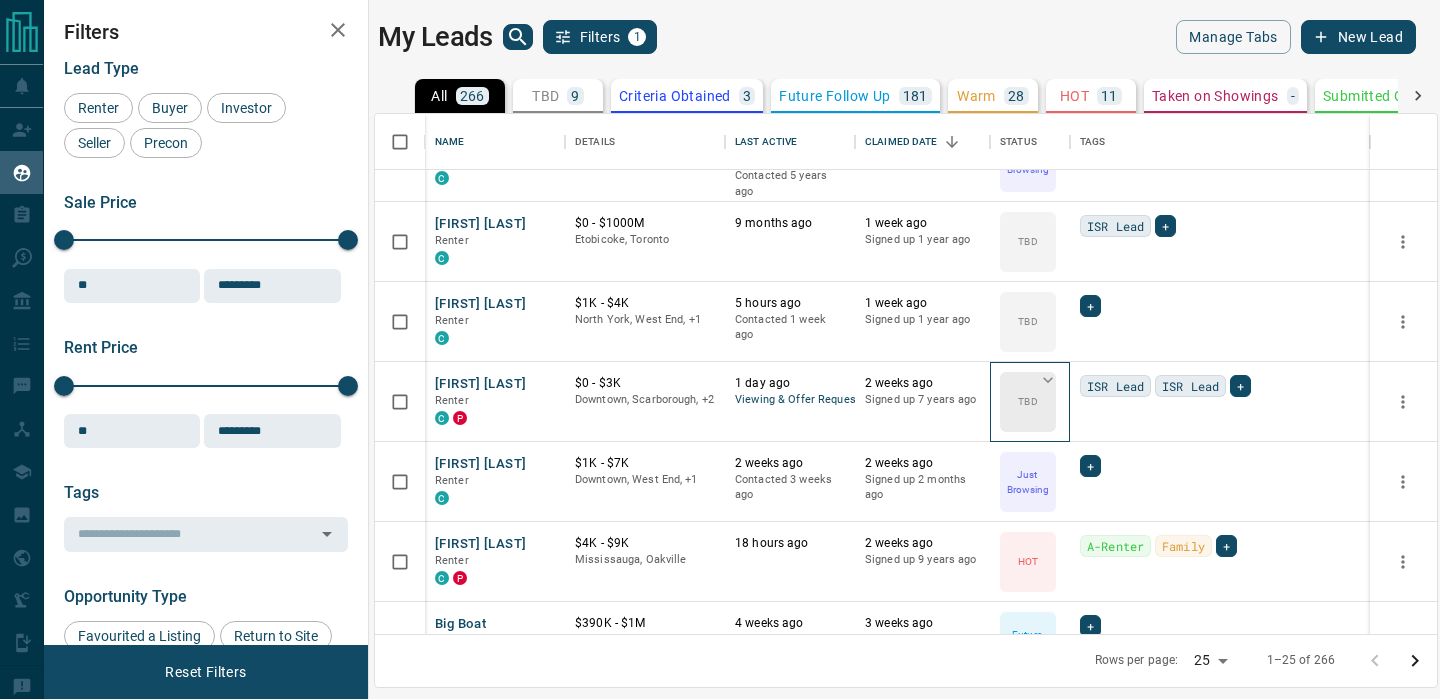 click 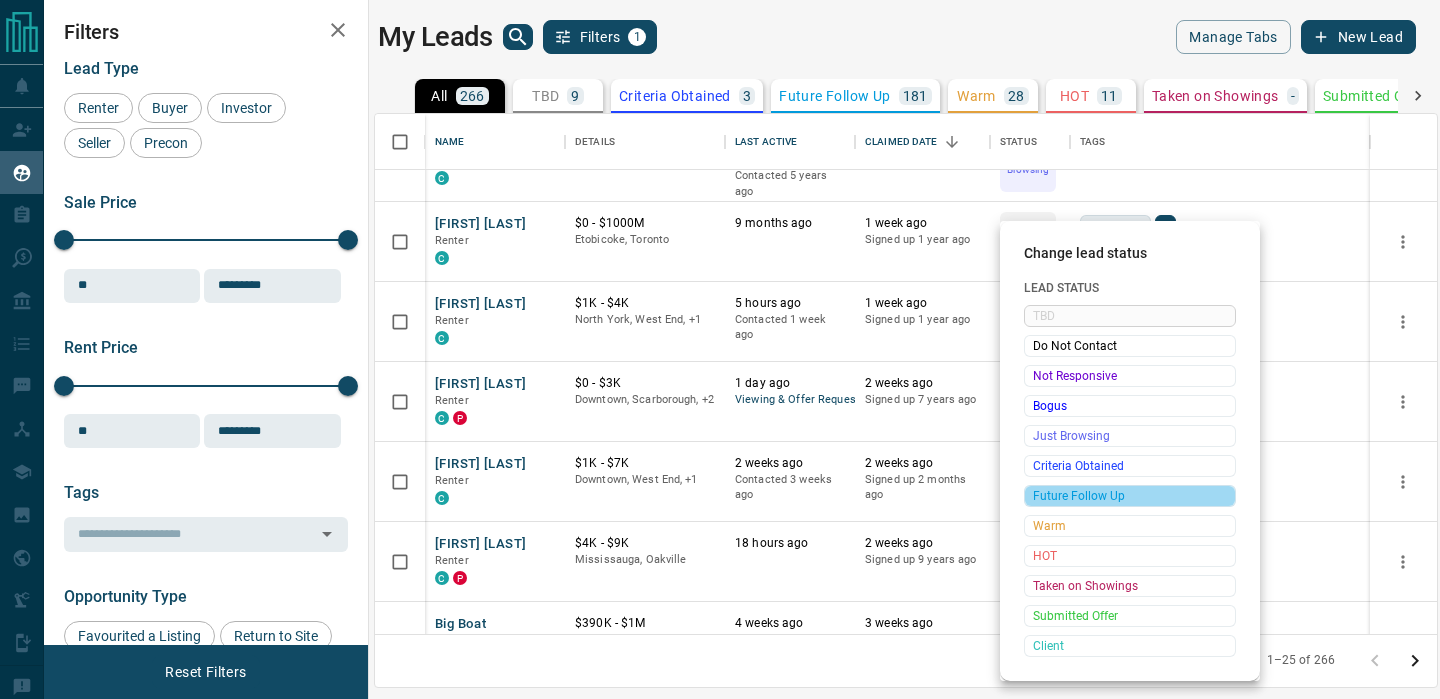 click on "Future Follow Up" at bounding box center (1130, 496) 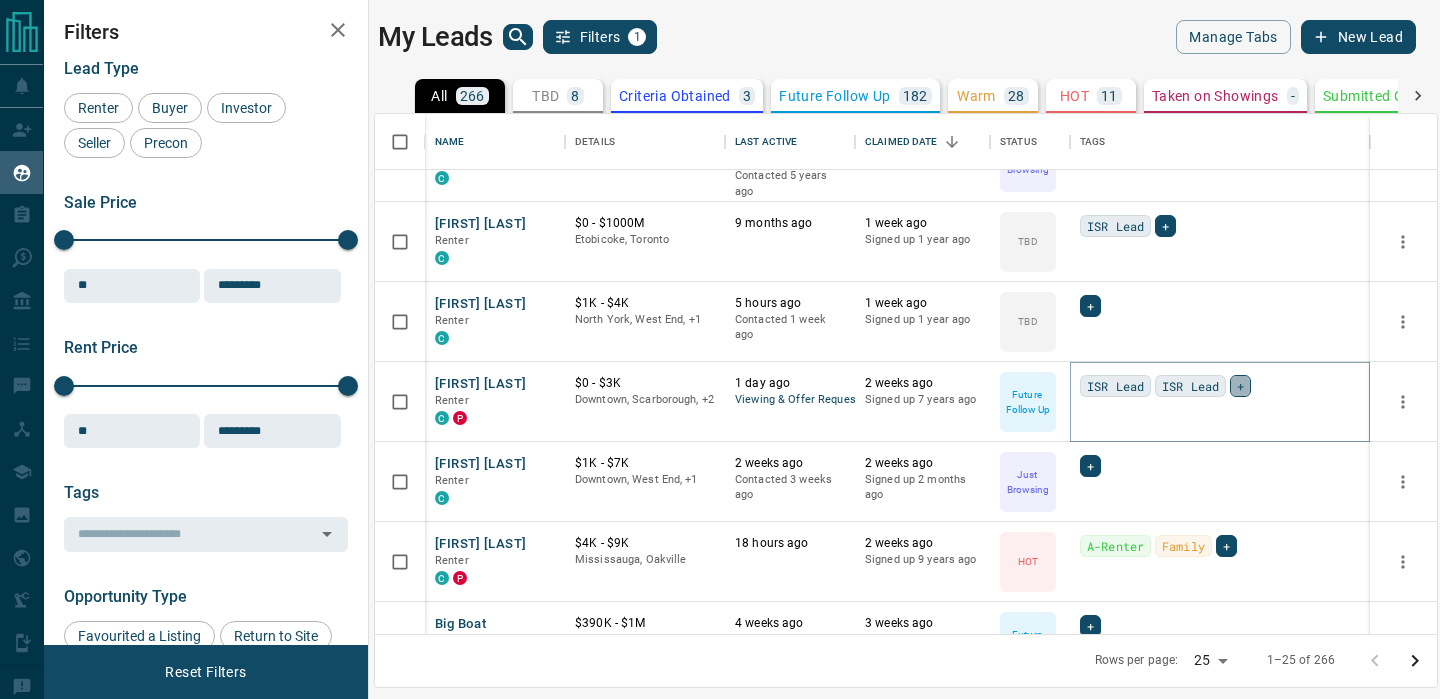 click on "+" at bounding box center (1240, 386) 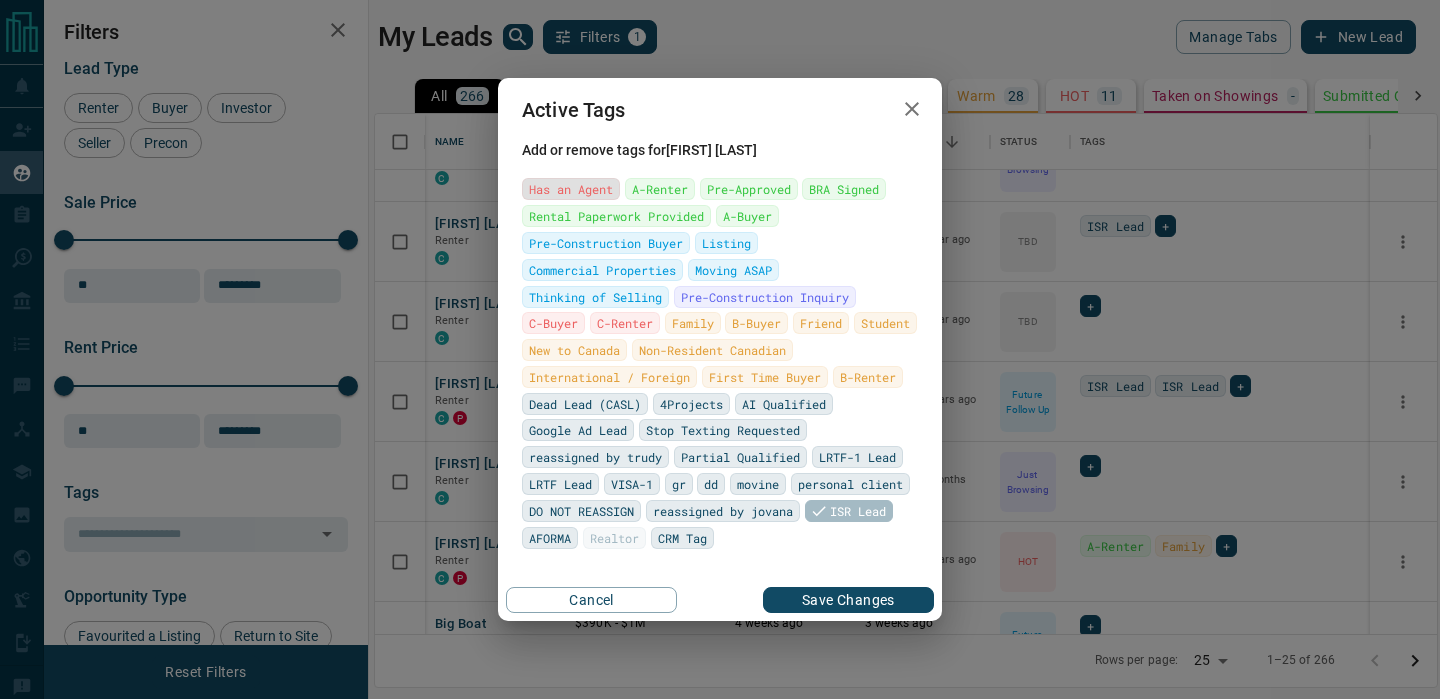 click on "Has an Agent" at bounding box center (571, 189) 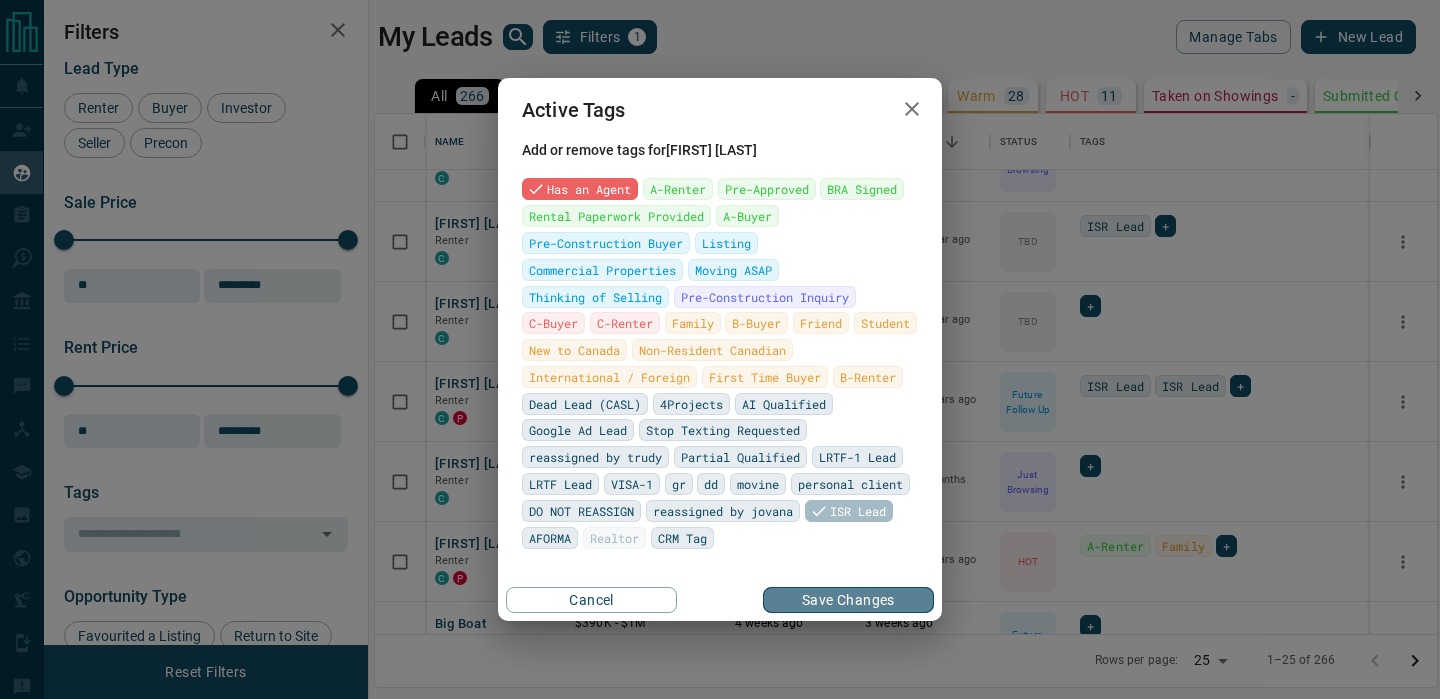click on "Save Changes" at bounding box center (848, 600) 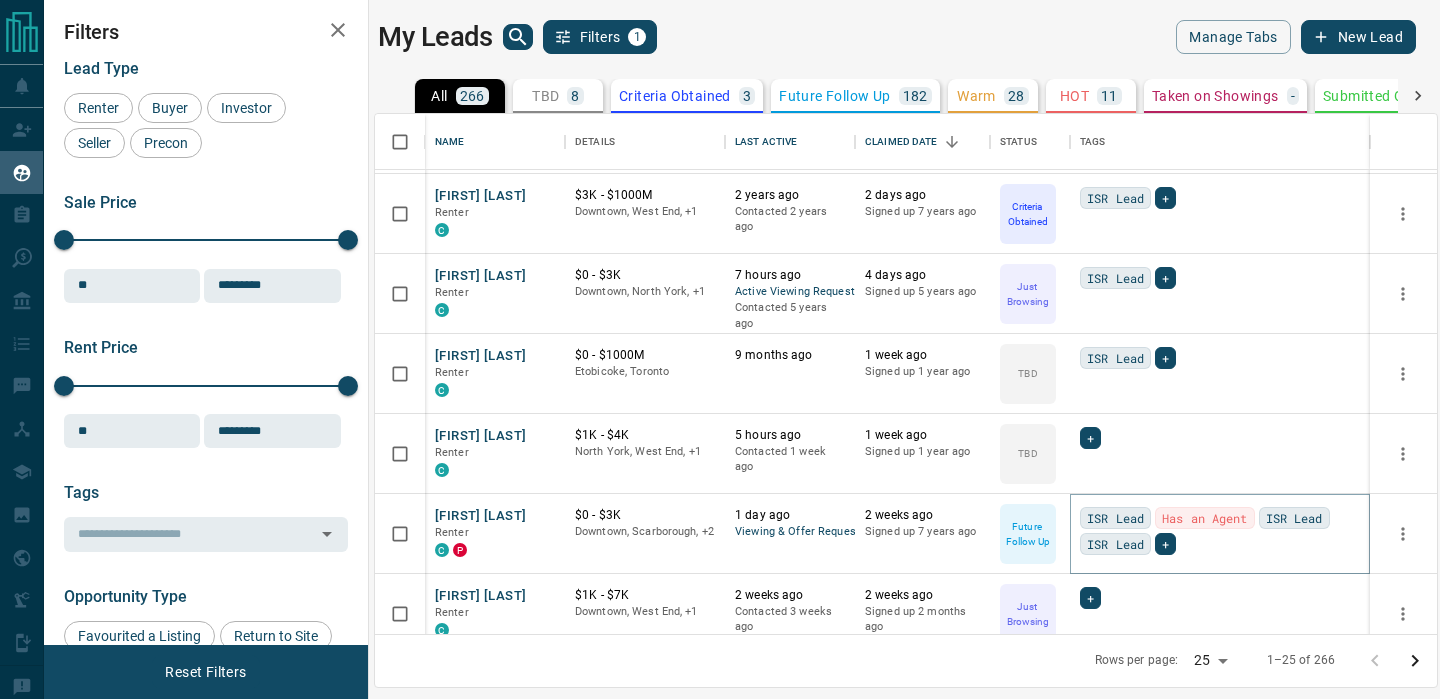 scroll, scrollTop: 231, scrollLeft: 0, axis: vertical 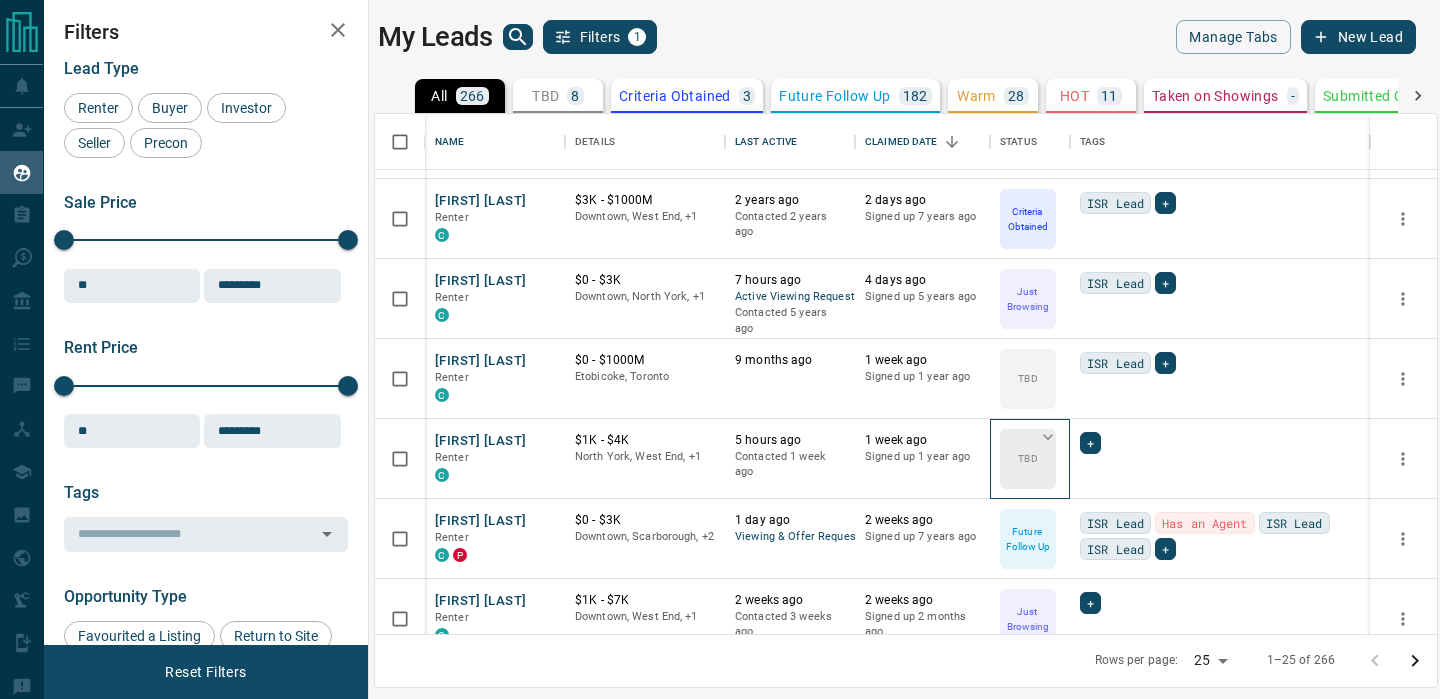 click on "TBD" at bounding box center [1027, 458] 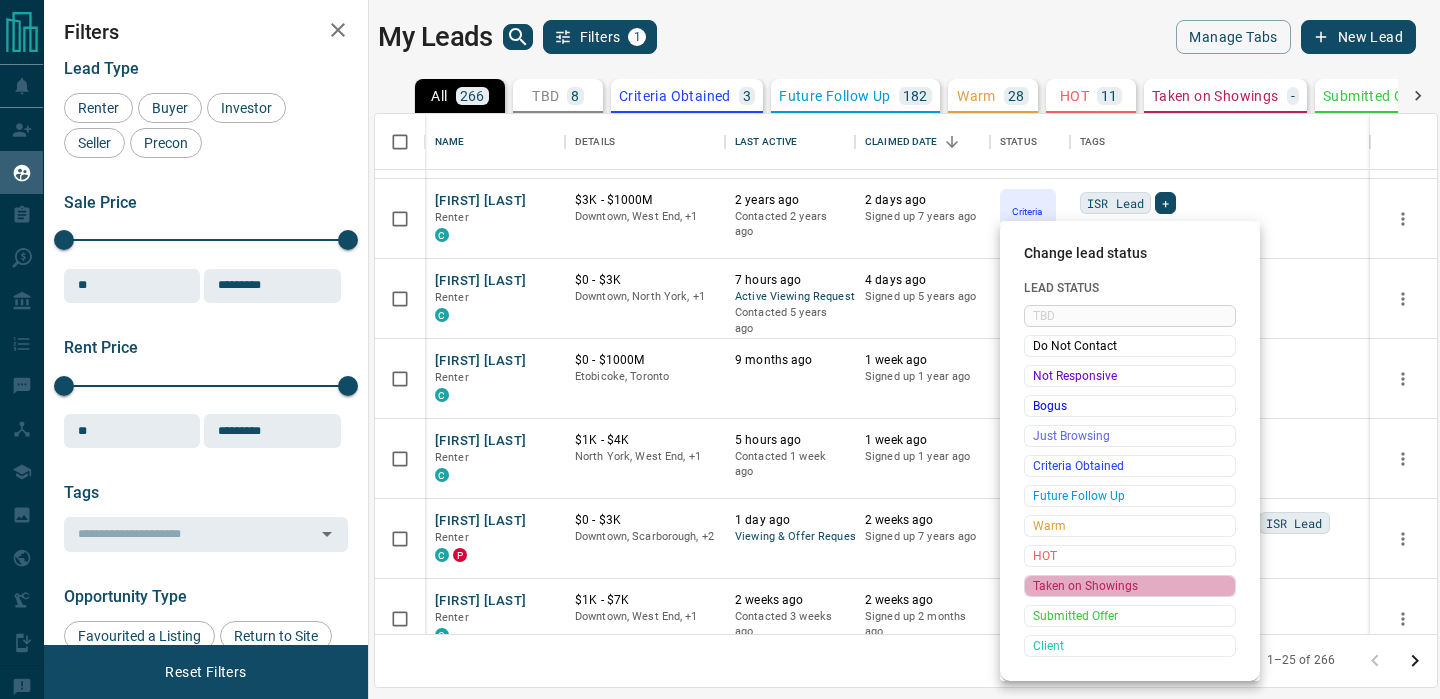 click on "Taken on Showings" at bounding box center (1130, 586) 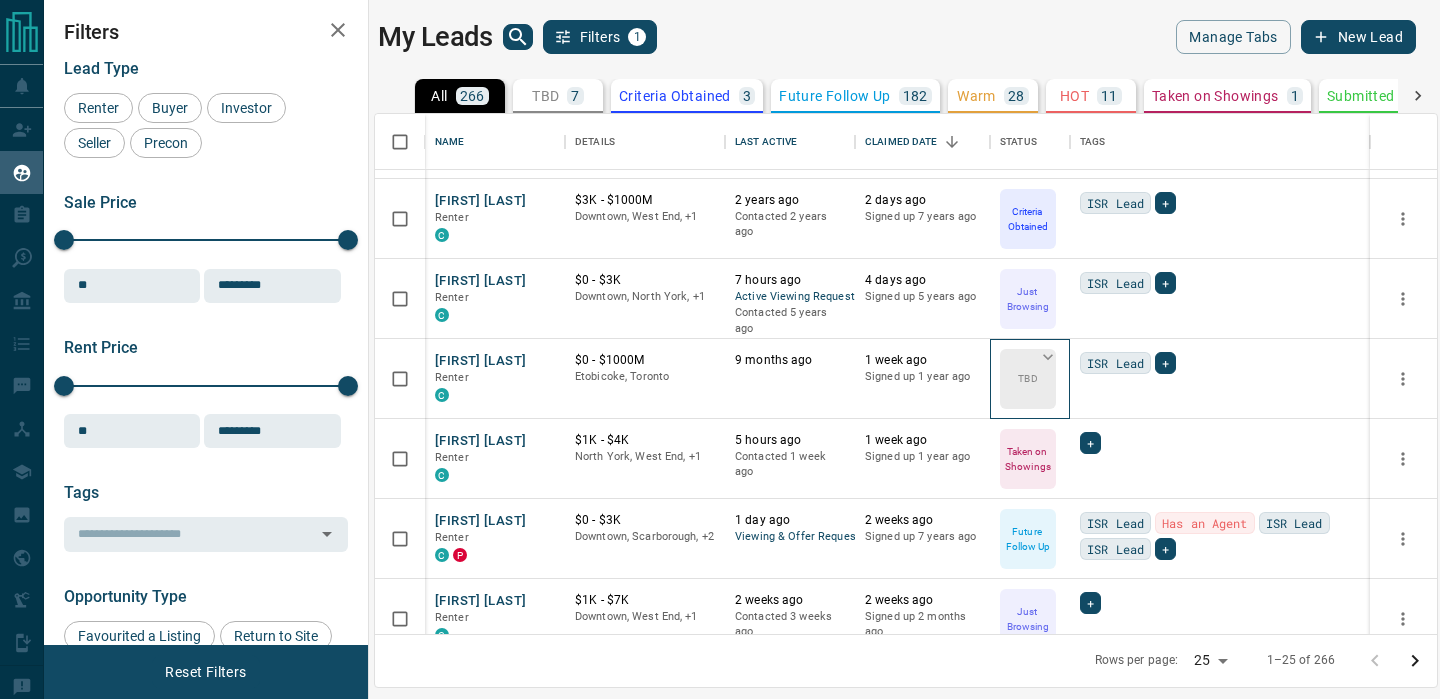 click on "TBD" at bounding box center (1027, 378) 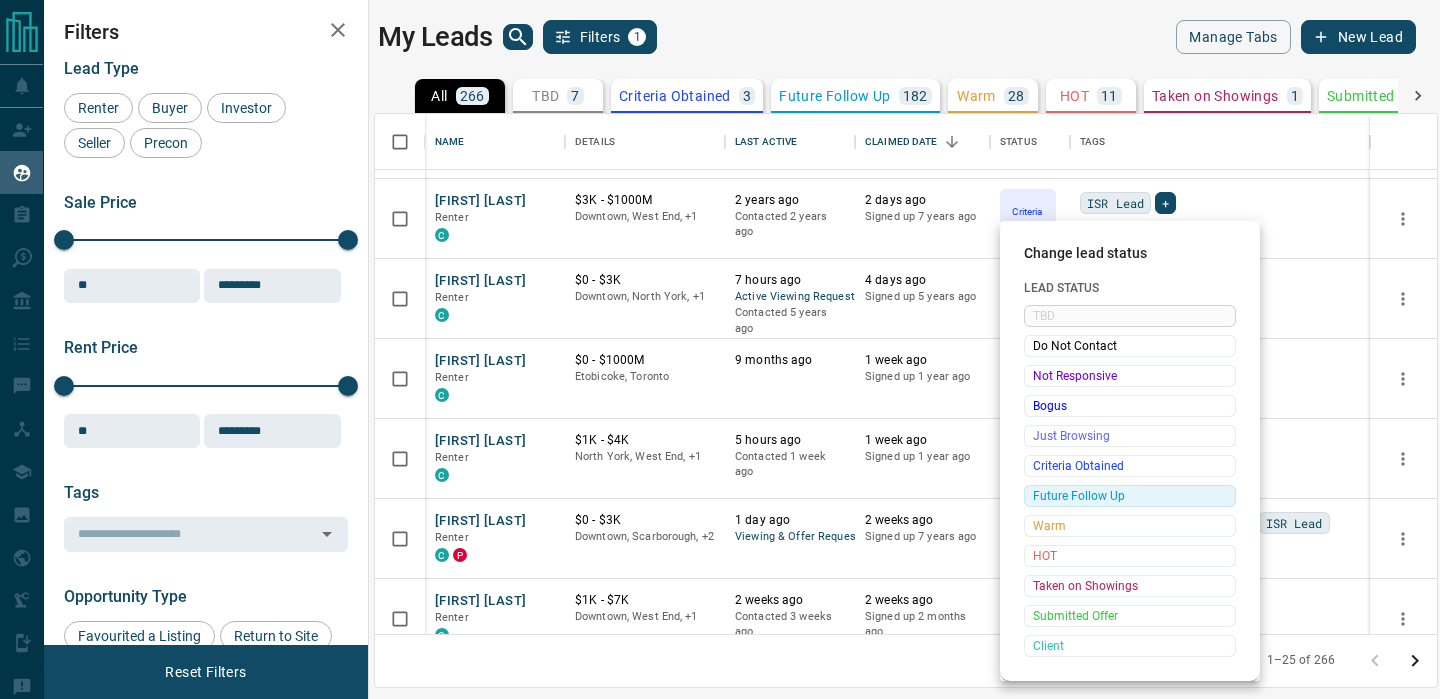 click on "Future Follow Up" at bounding box center [1130, 496] 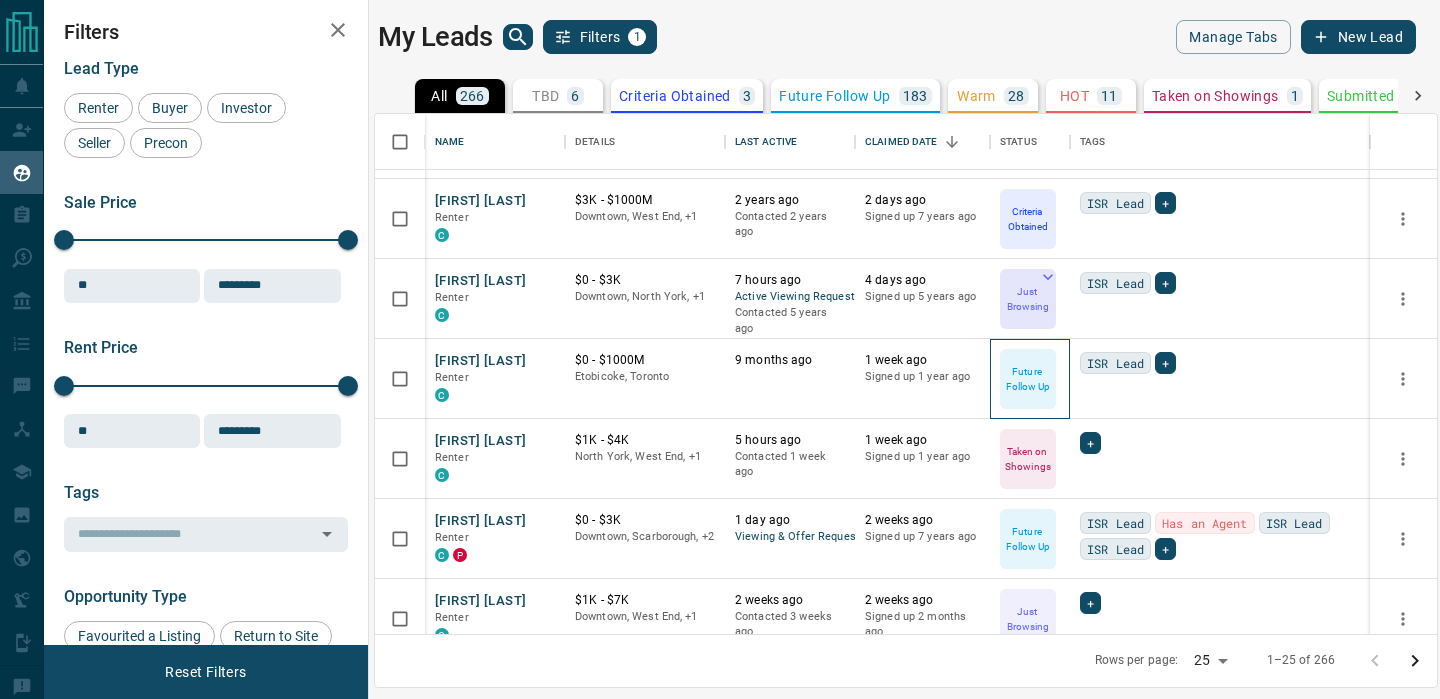 scroll, scrollTop: 0, scrollLeft: 0, axis: both 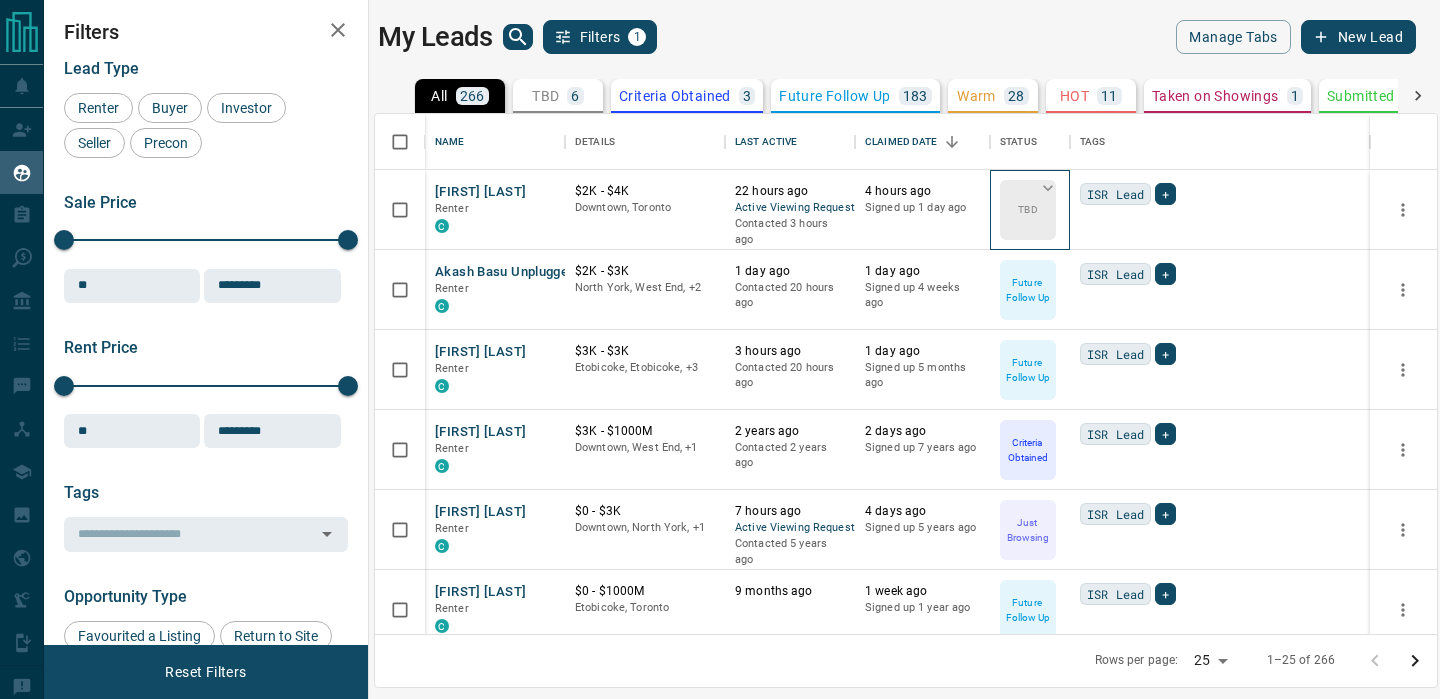 click on "TBD" at bounding box center [1027, 209] 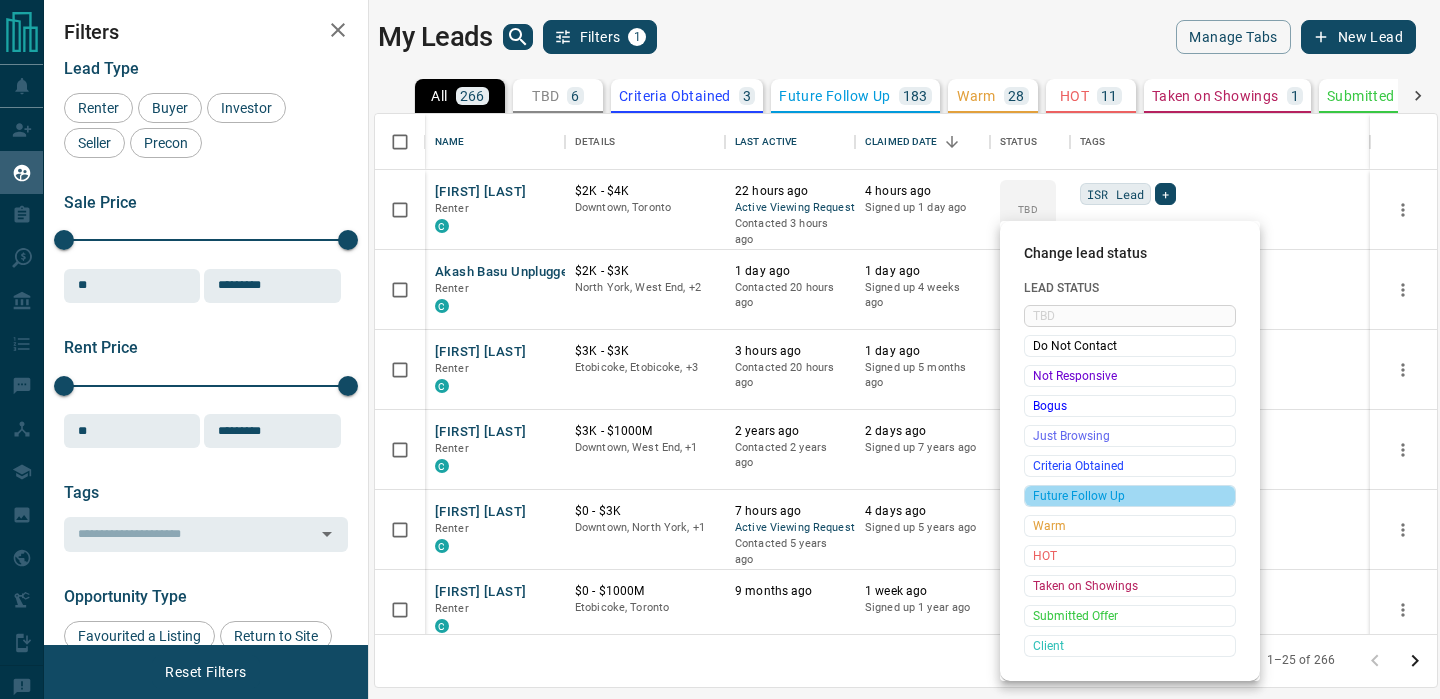 click on "Future Follow Up" at bounding box center (1130, 496) 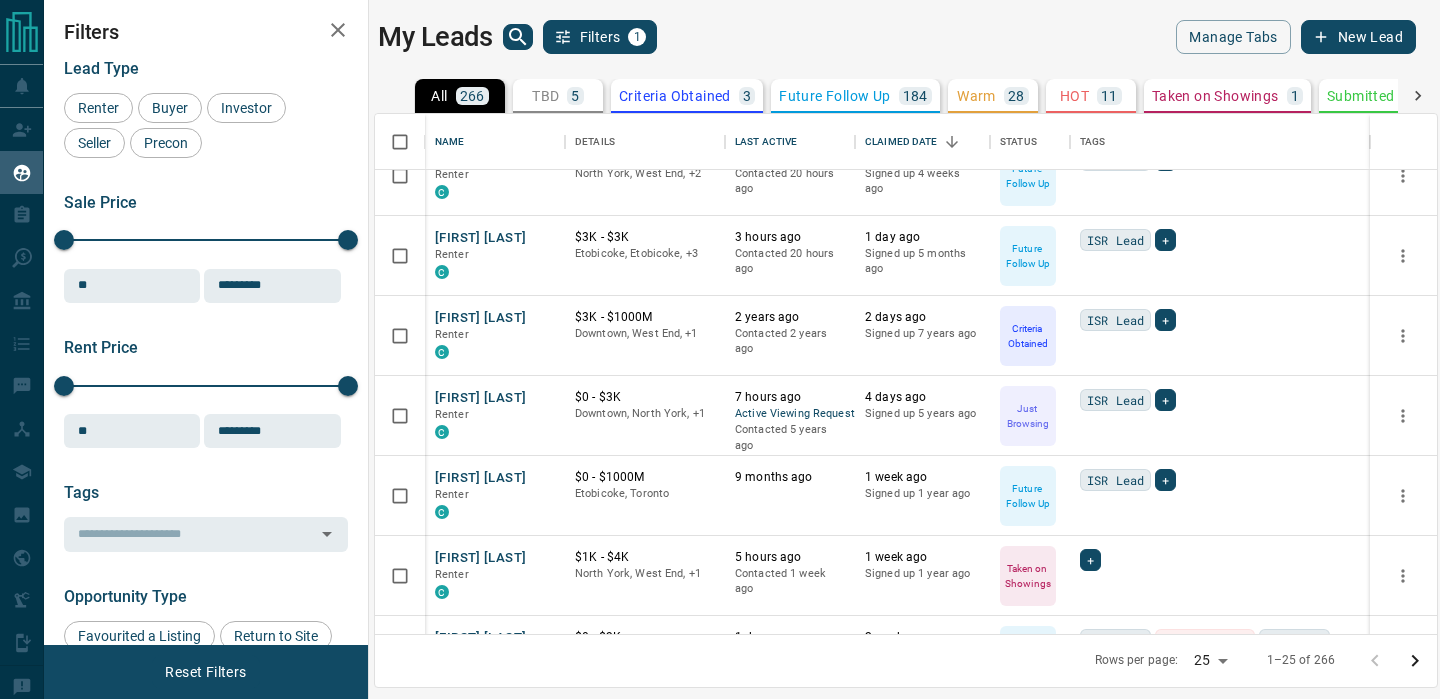 scroll, scrollTop: 0, scrollLeft: 0, axis: both 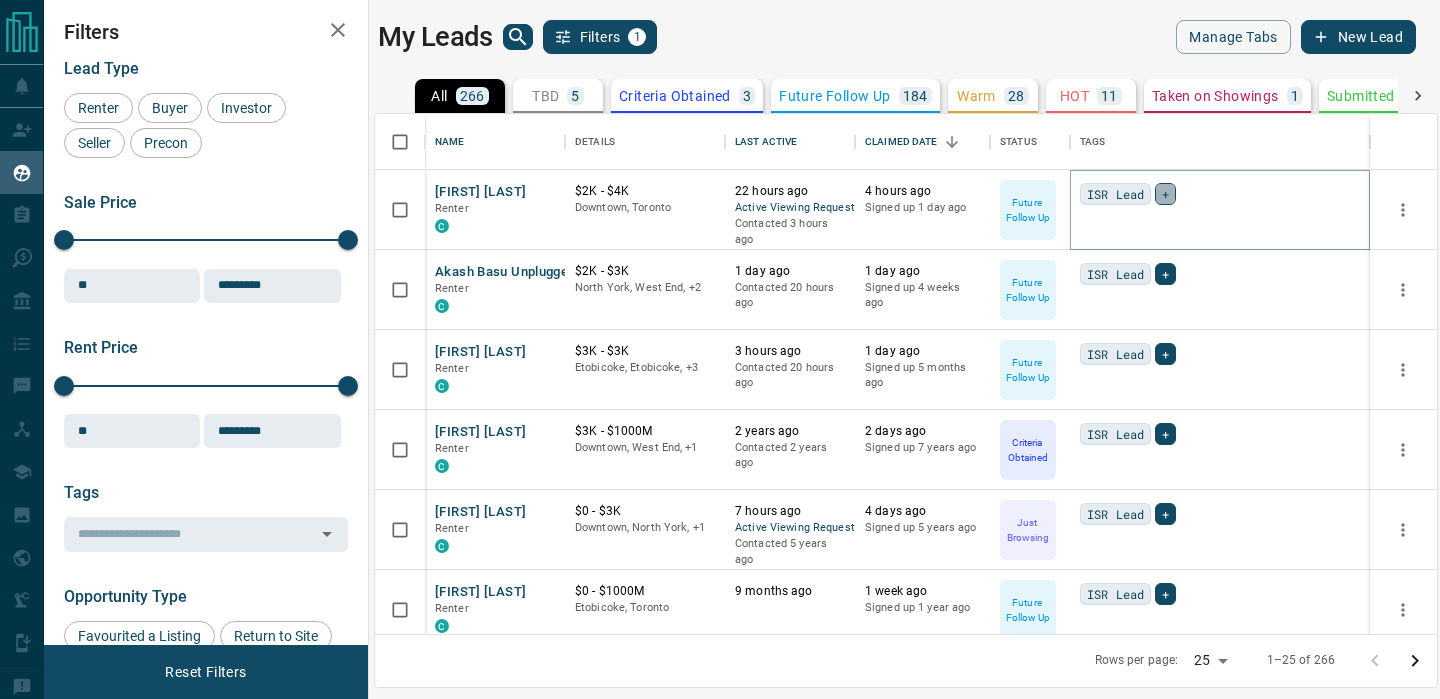 click on "+" at bounding box center [1165, 194] 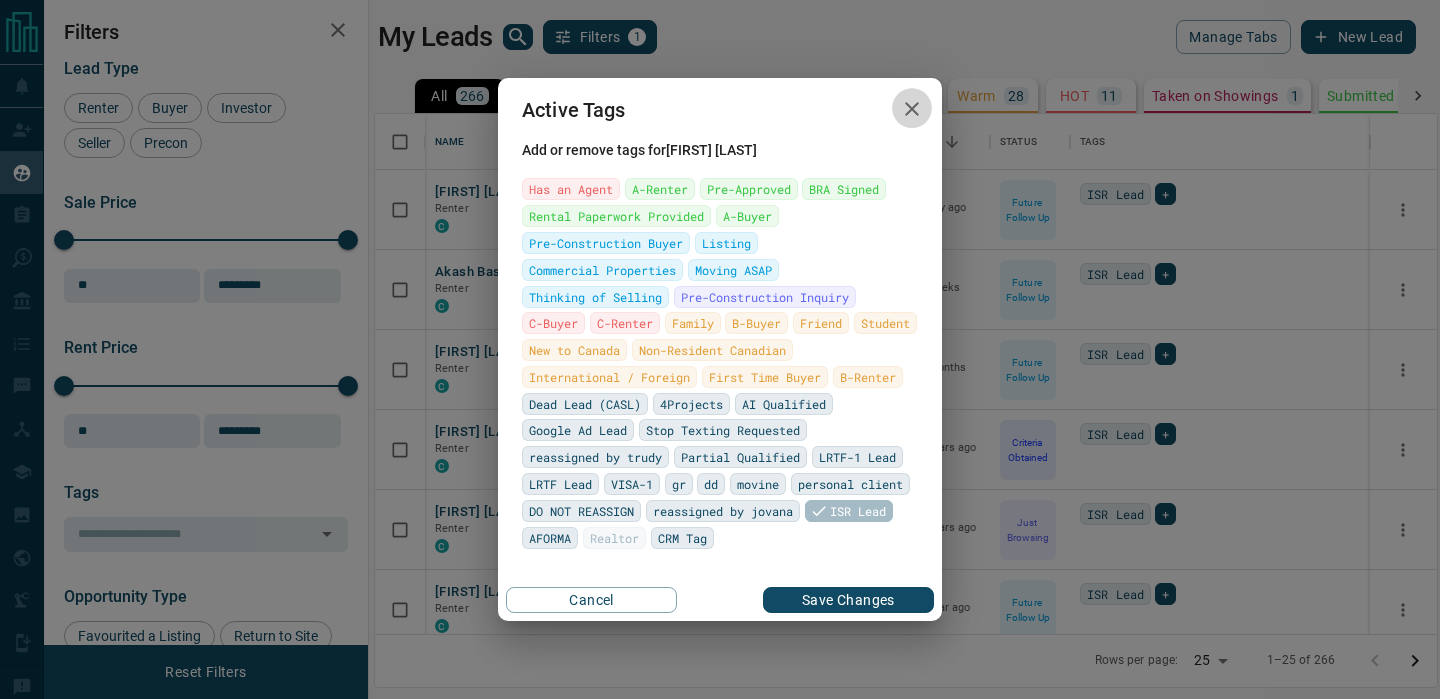 click 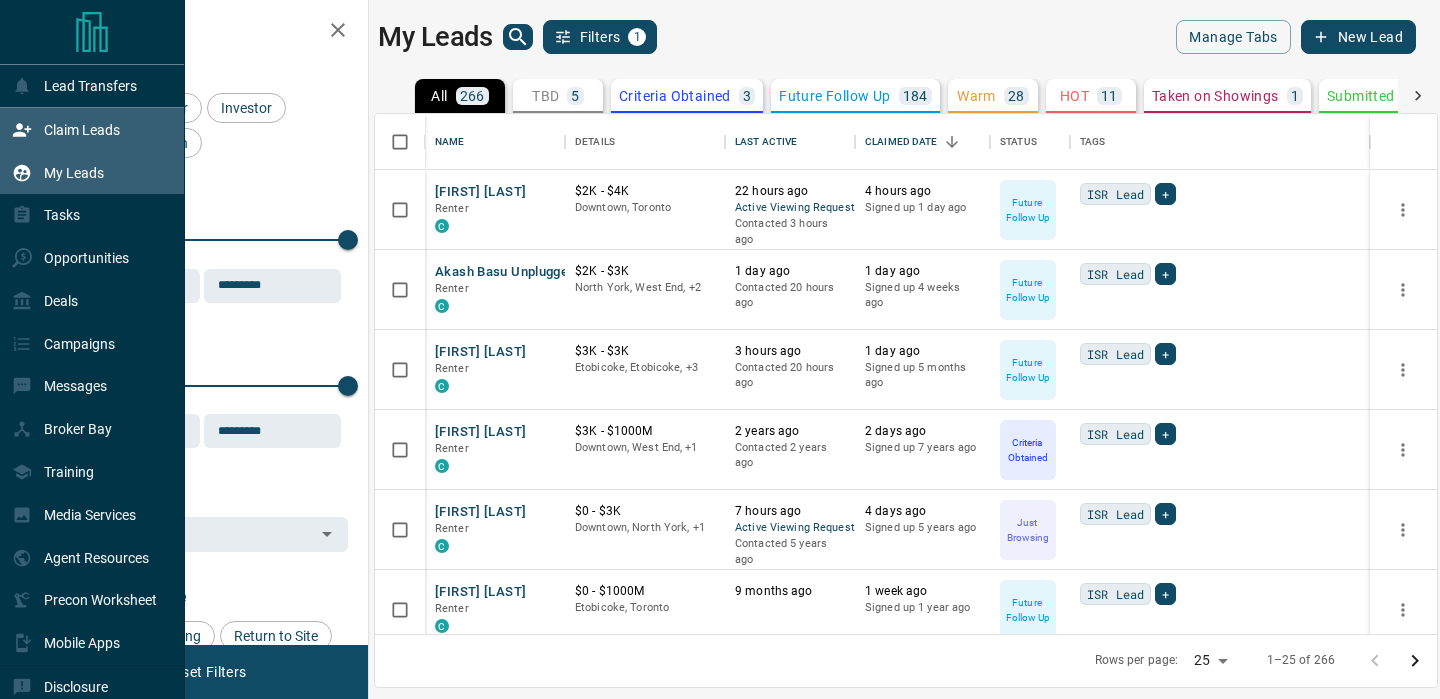 click on "Claim Leads" at bounding box center (82, 130) 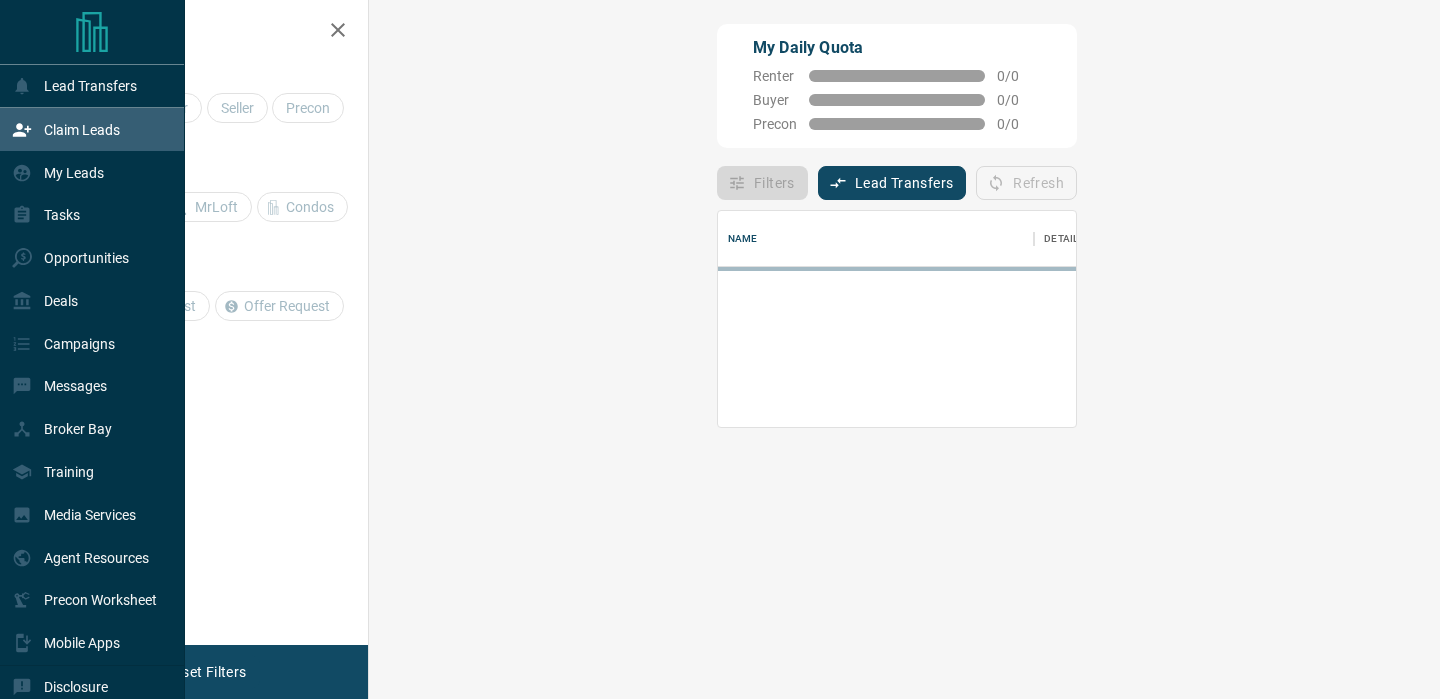 scroll, scrollTop: 0, scrollLeft: 0, axis: both 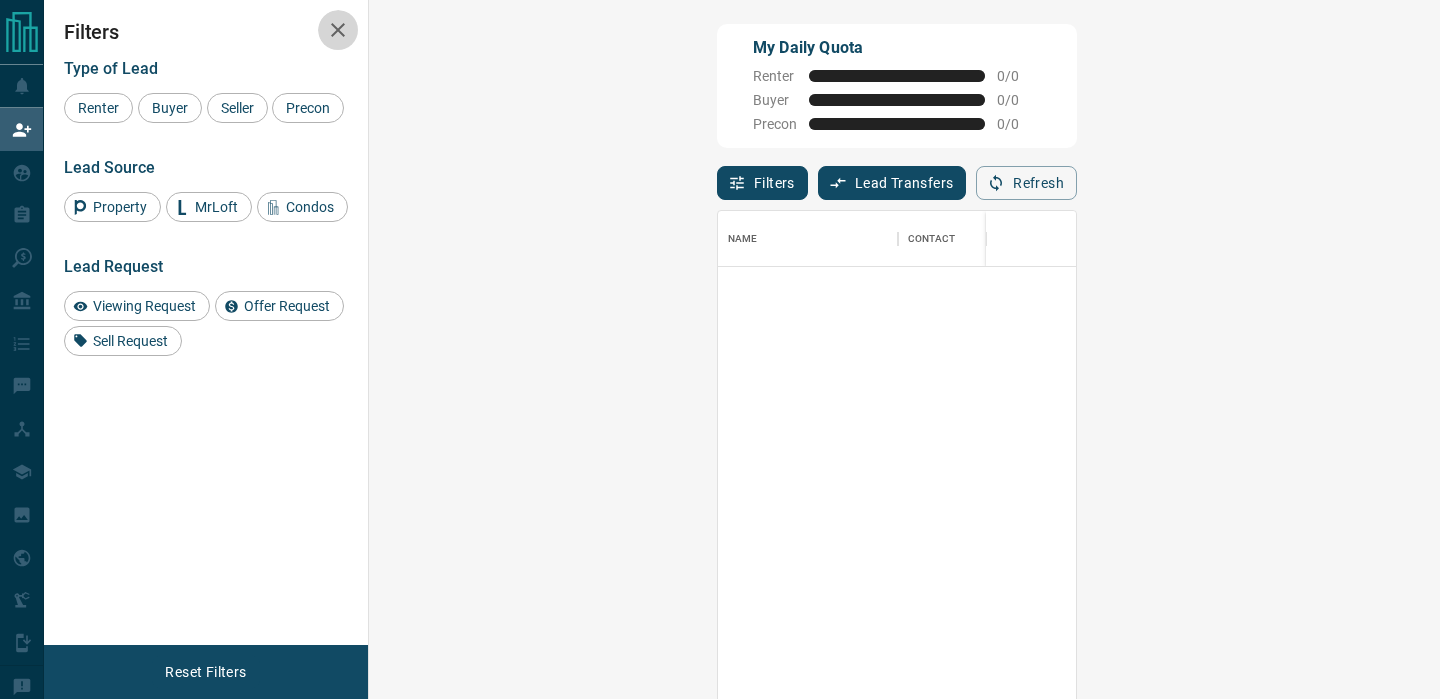 click 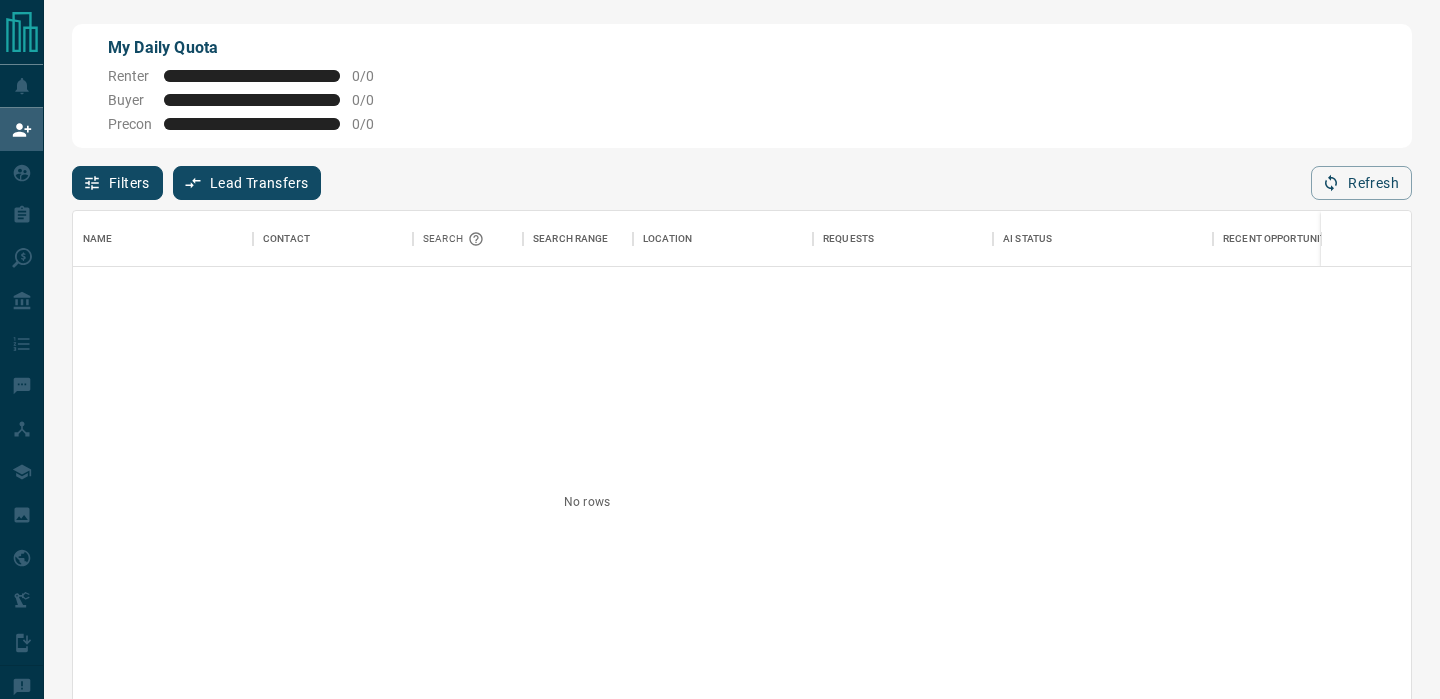 scroll, scrollTop: 1, scrollLeft: 1, axis: both 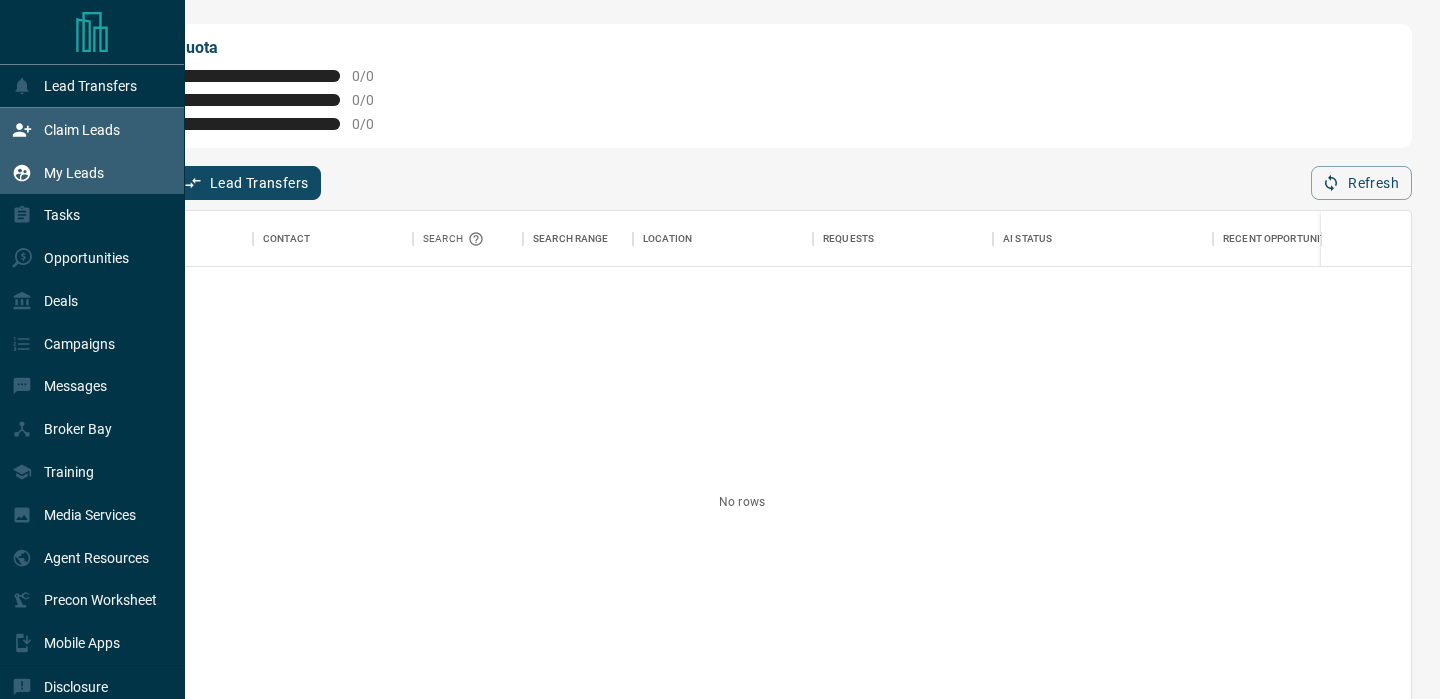 click 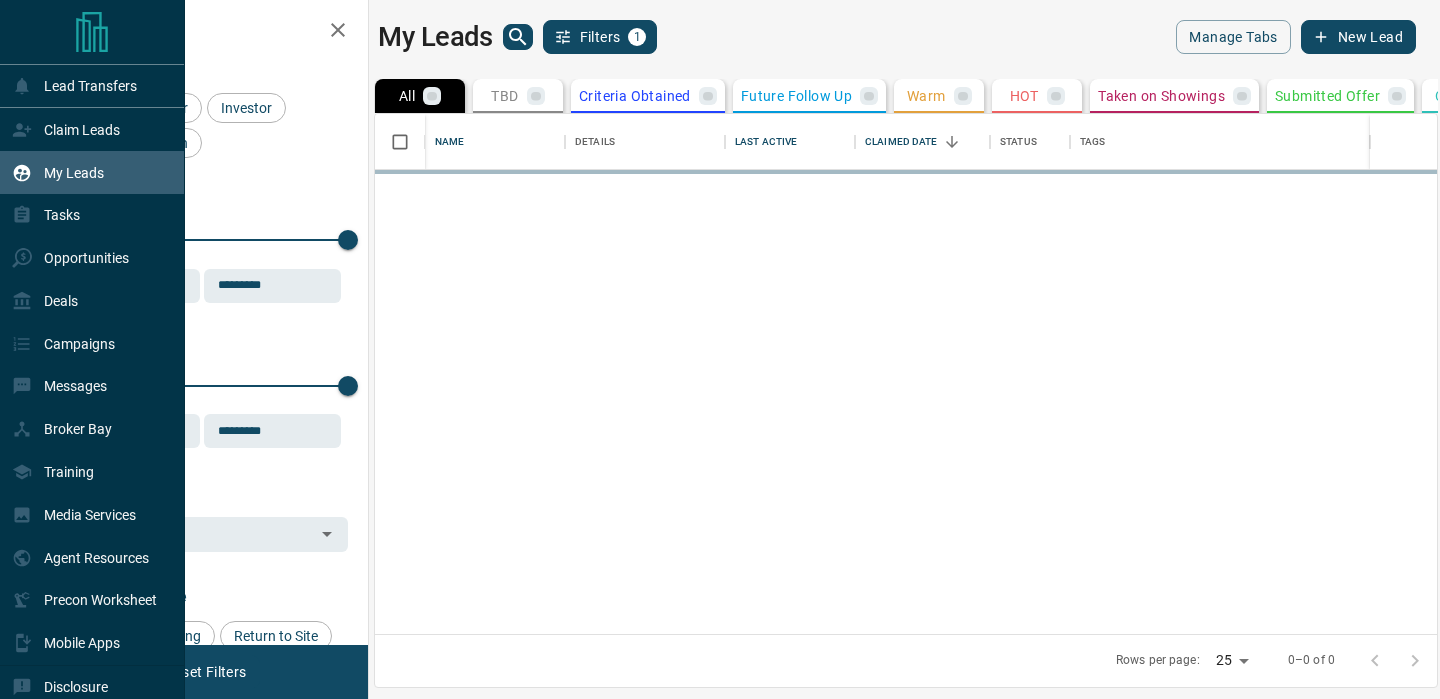 scroll, scrollTop: 2, scrollLeft: 1, axis: both 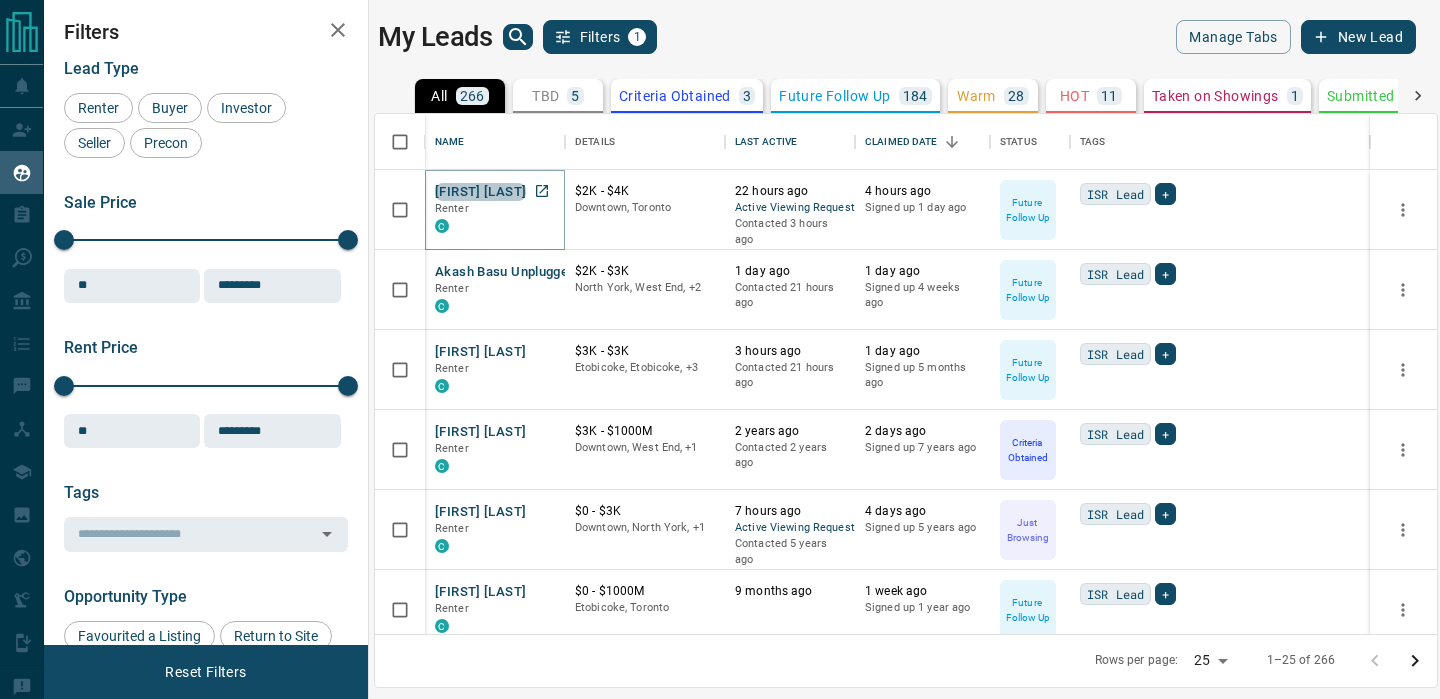 click on "[FIRST] [LAST]" at bounding box center [480, 192] 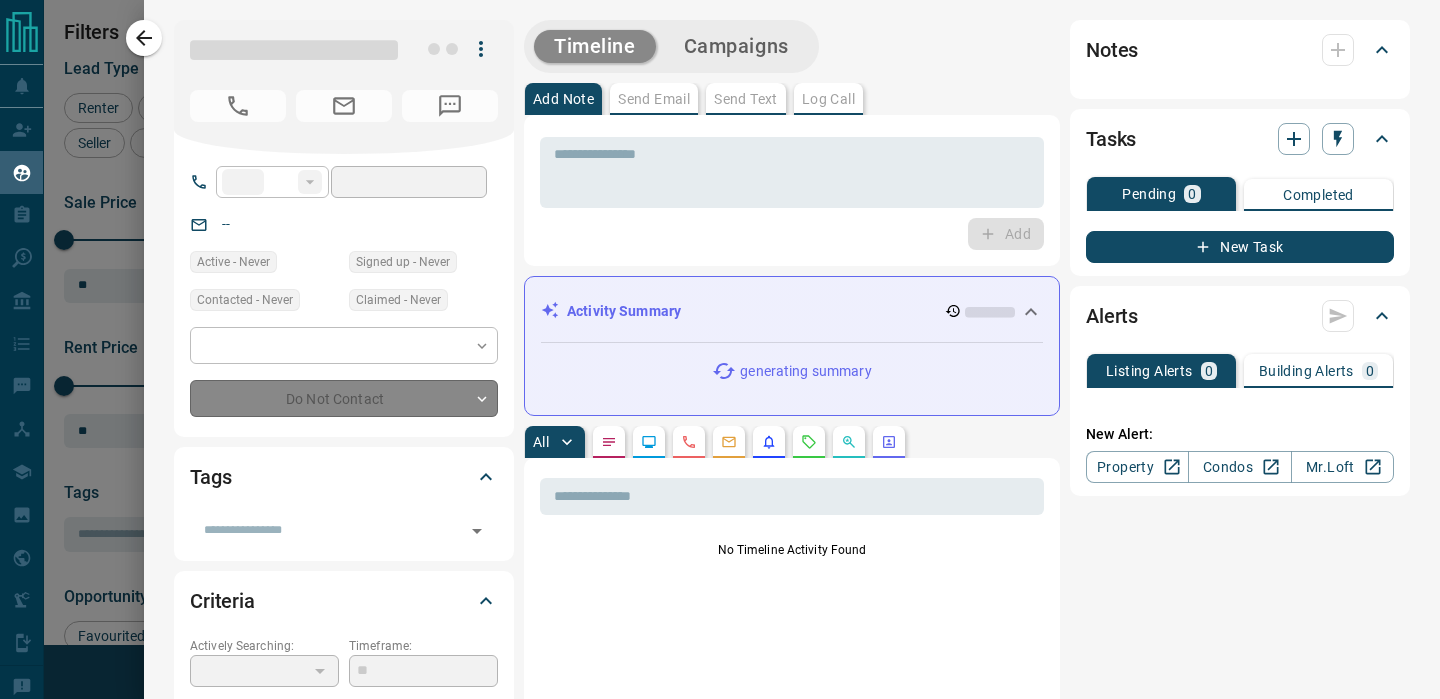 type on "**" 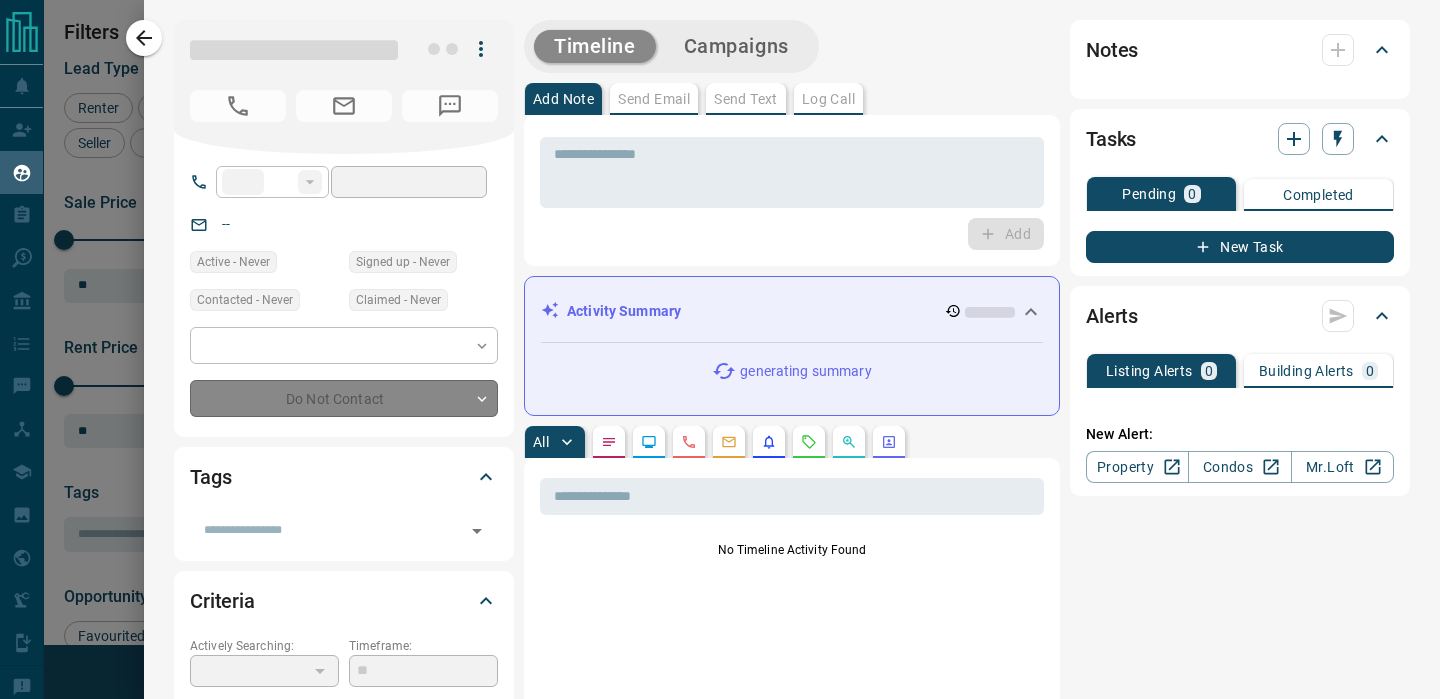 type on "**********" 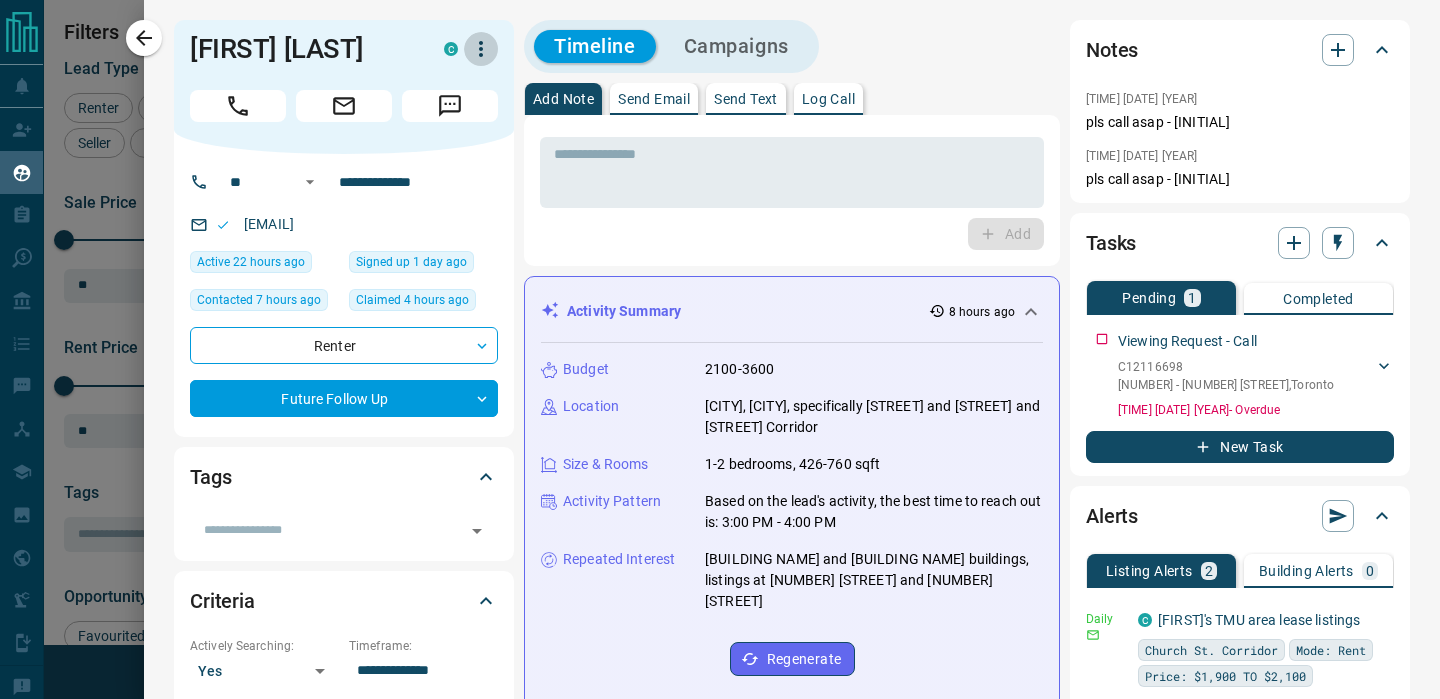 click 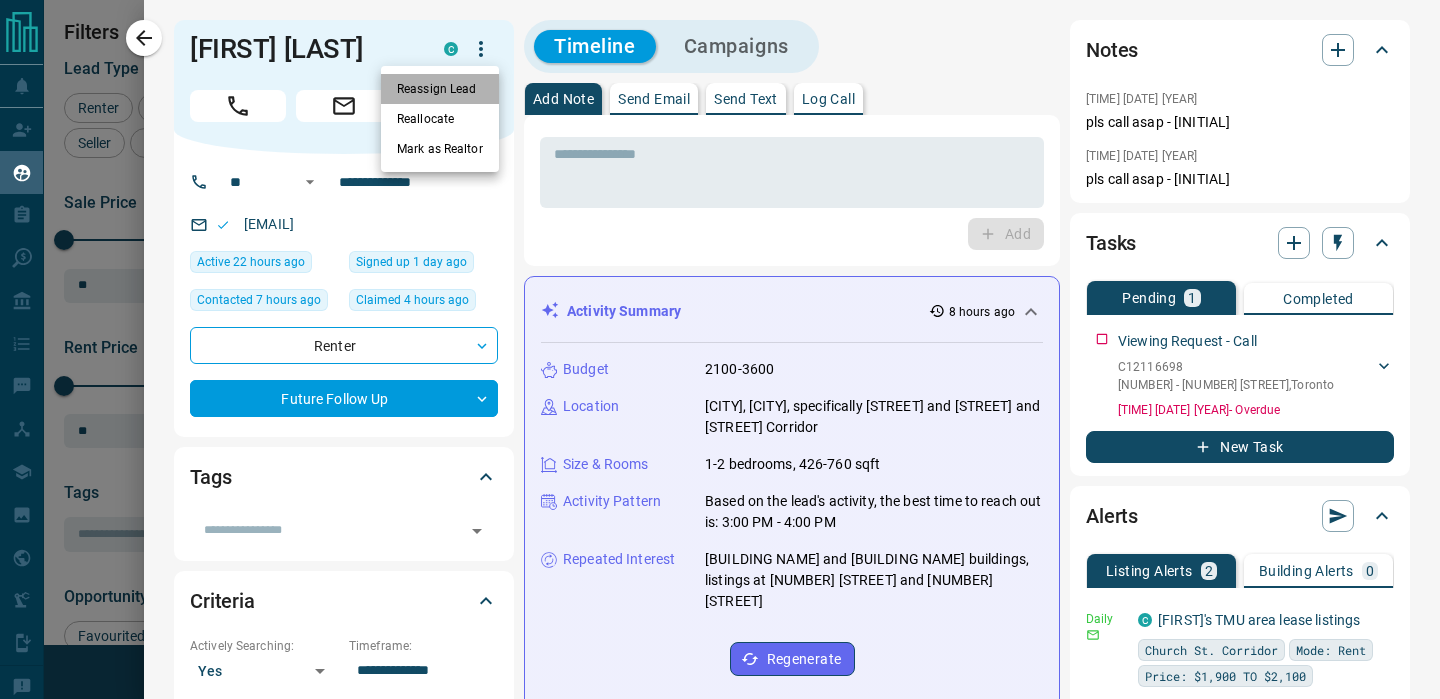 click on "Reassign Lead" at bounding box center [440, 89] 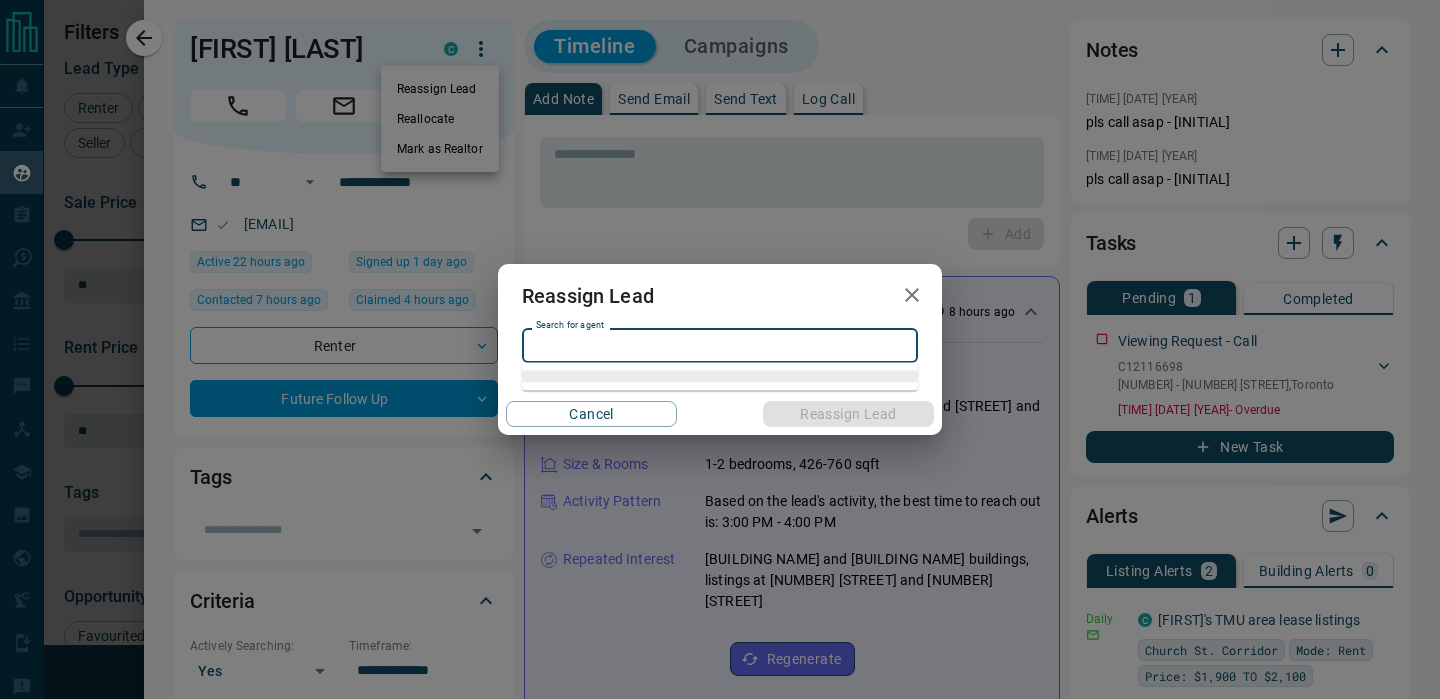 click on "Search for agent" at bounding box center (718, 345) 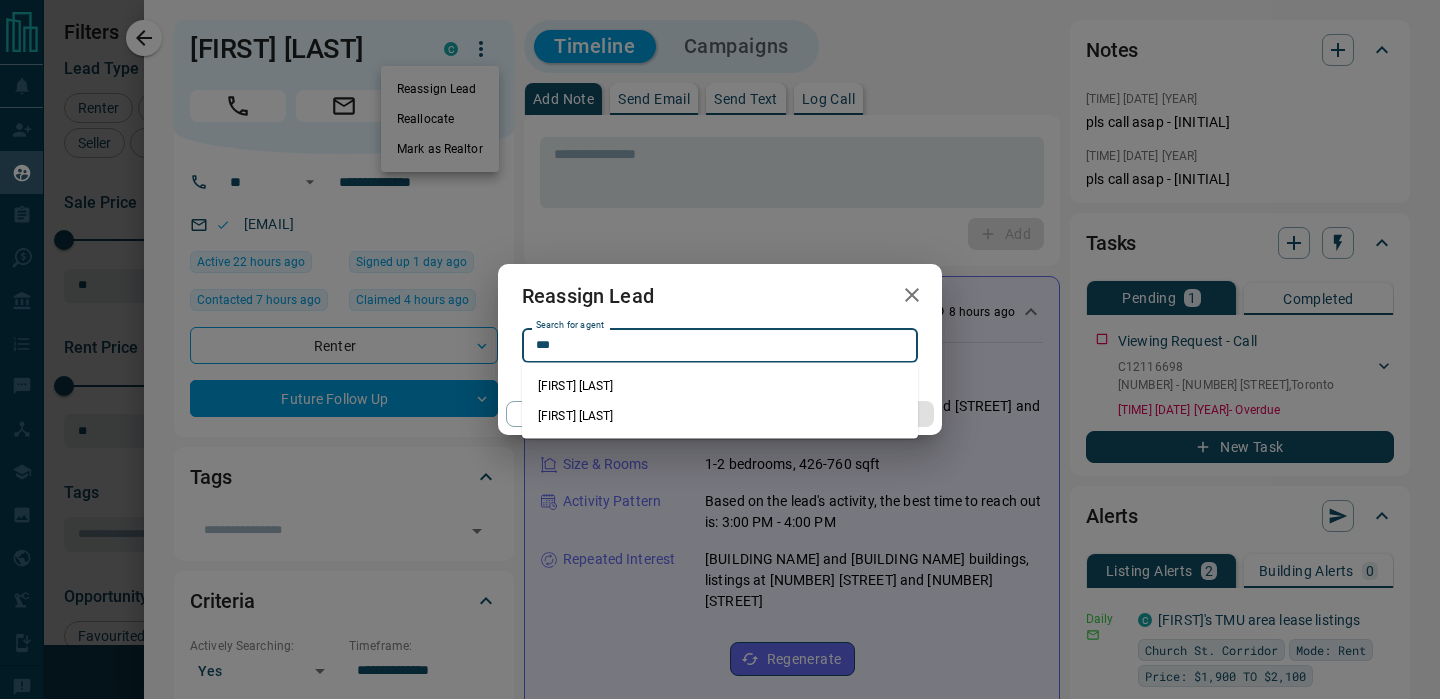 type on "***" 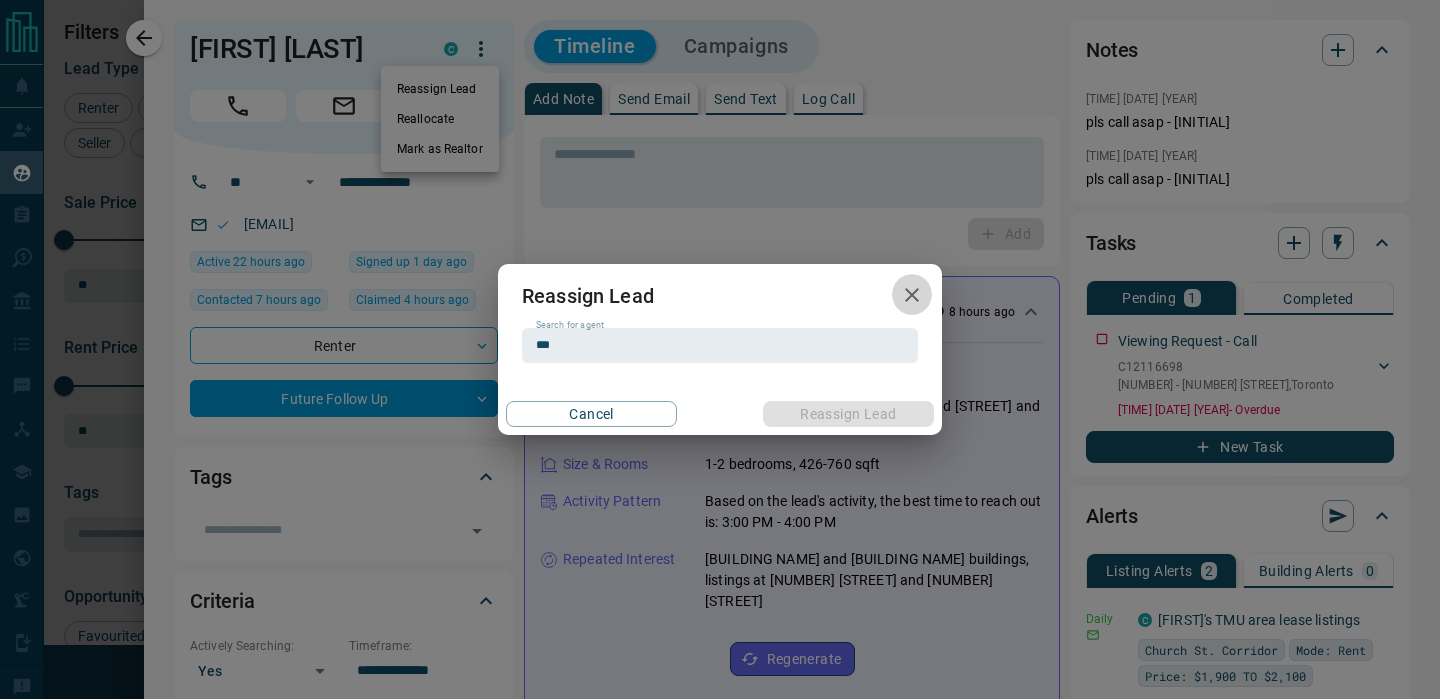click 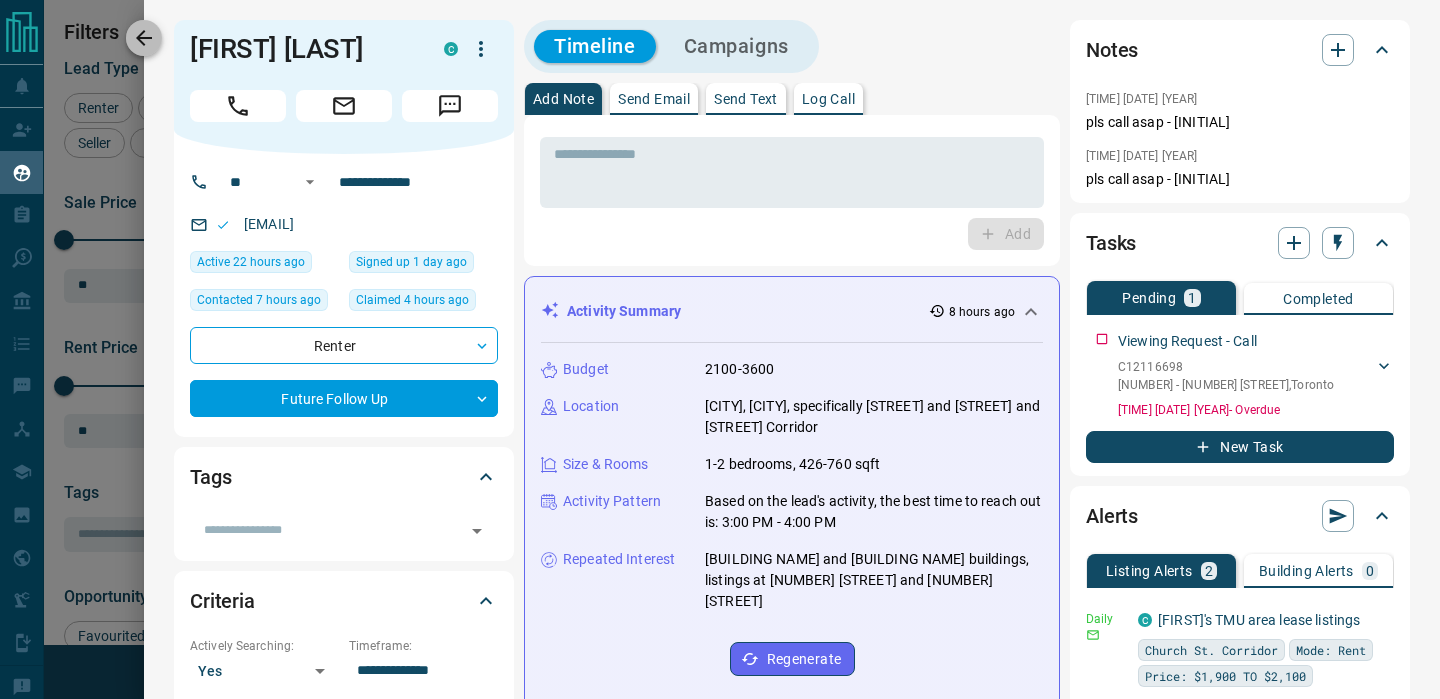 click 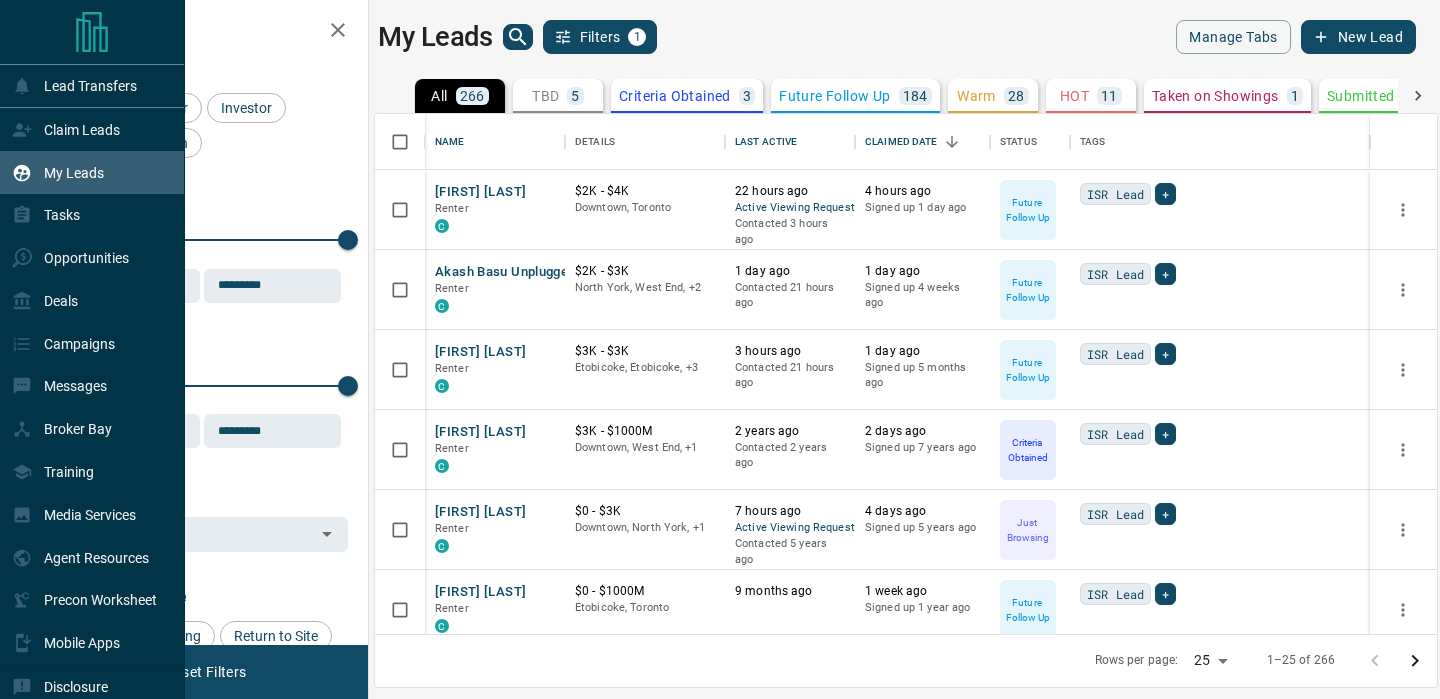 click on "My Leads" at bounding box center (74, 173) 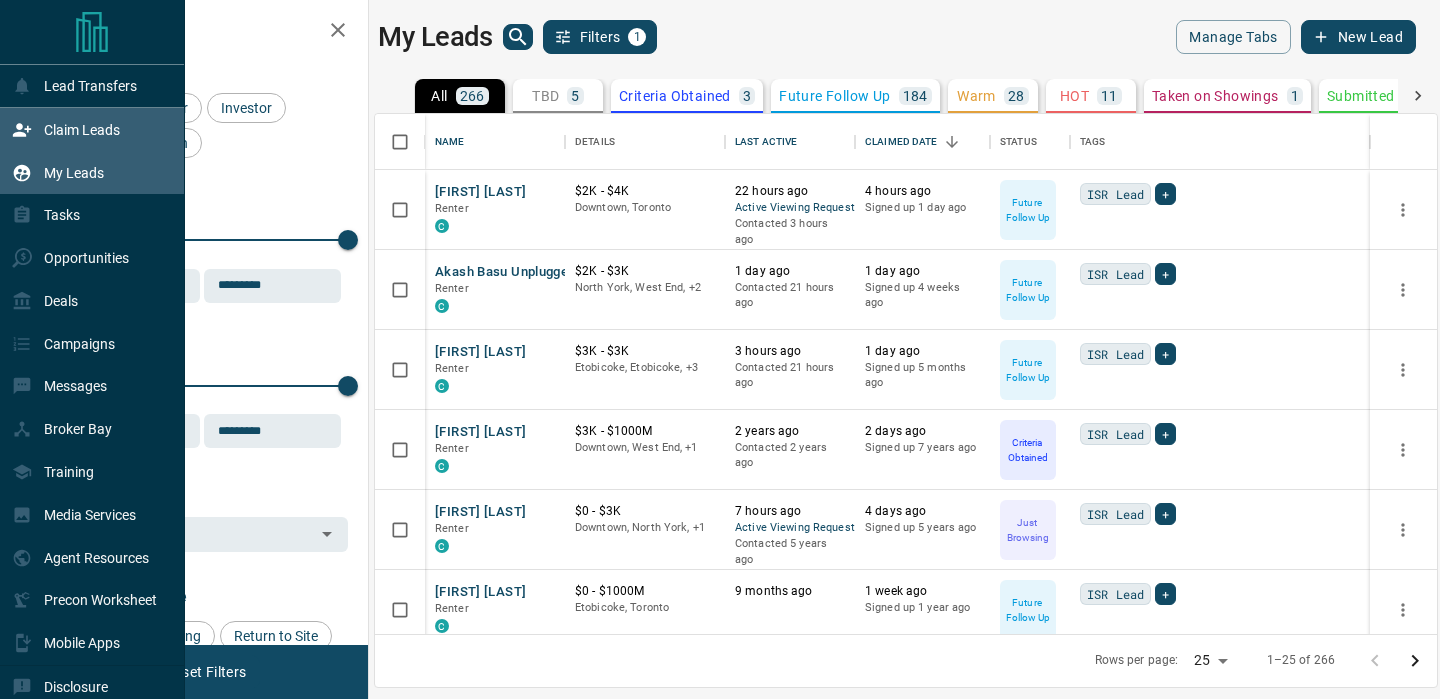 click on "Claim Leads" at bounding box center [66, 129] 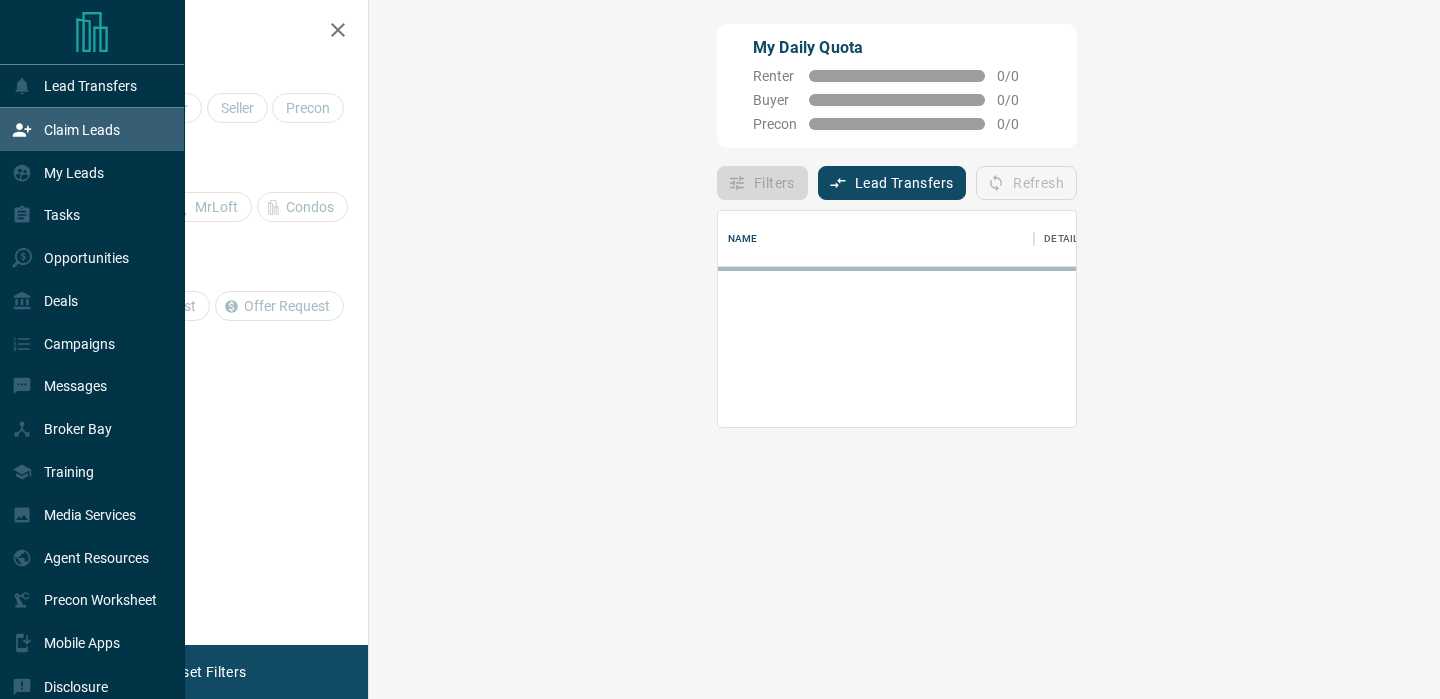 scroll, scrollTop: 1, scrollLeft: 1, axis: both 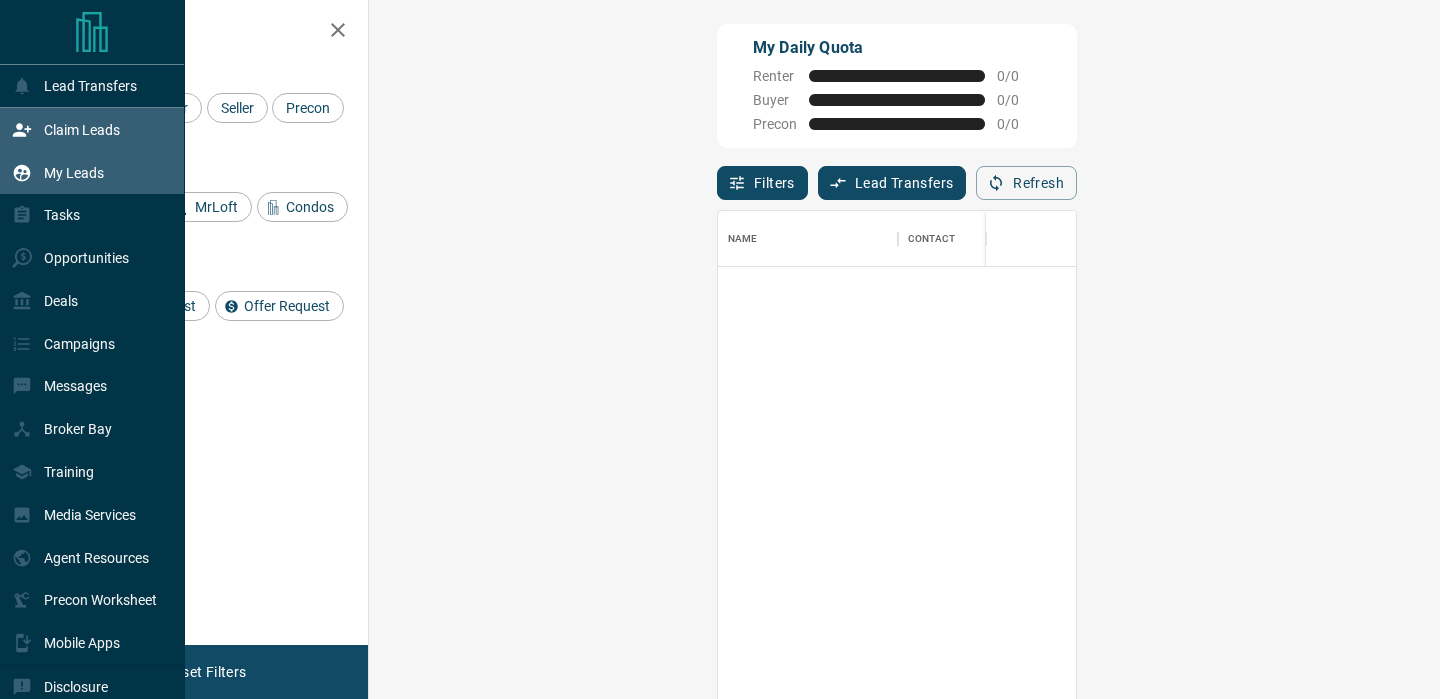click on "My Leads" at bounding box center [74, 173] 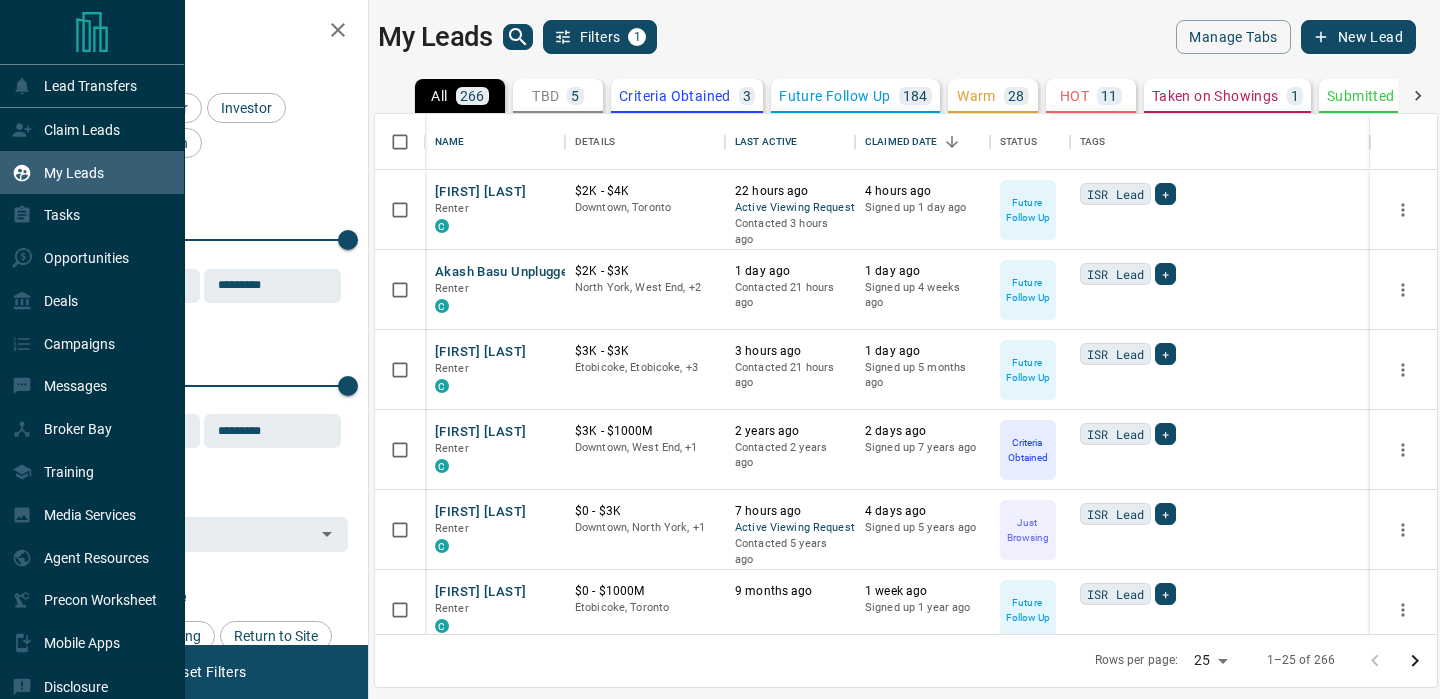 scroll, scrollTop: 2, scrollLeft: 1, axis: both 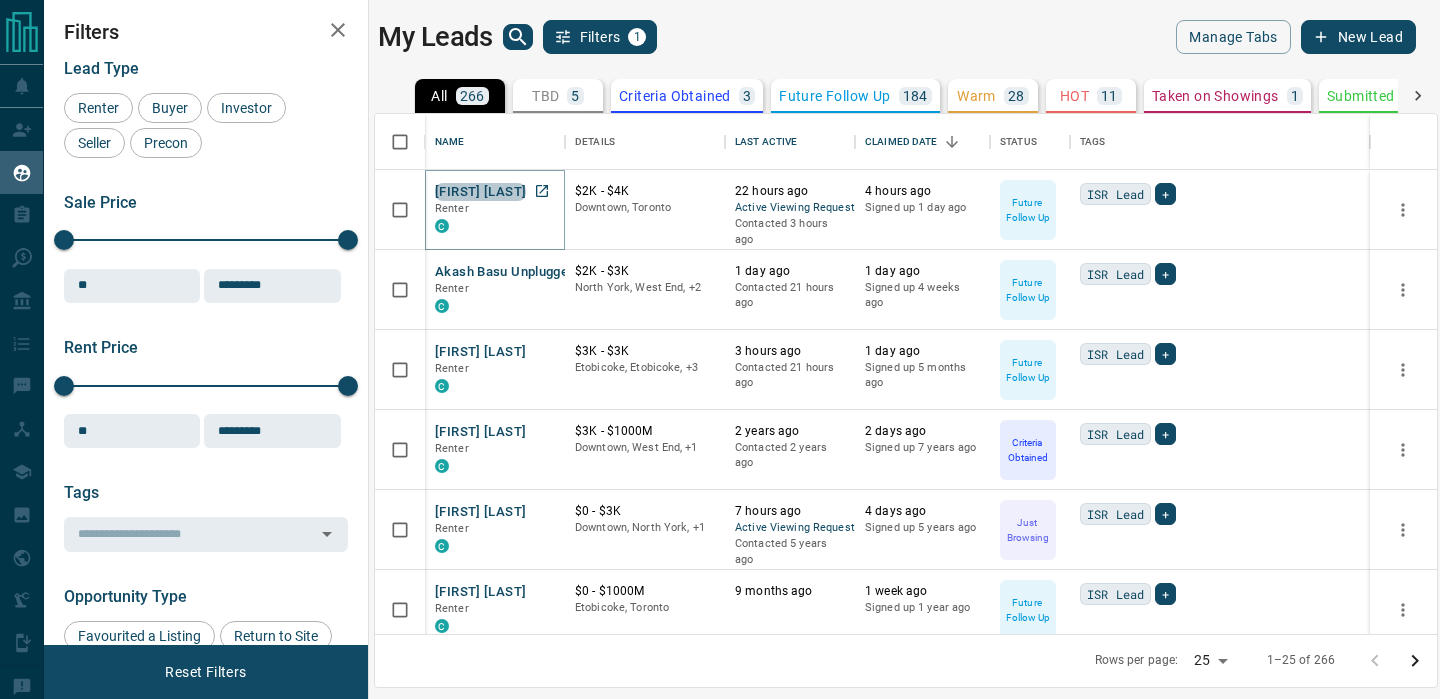 click on "[FIRST] [LAST]" at bounding box center [480, 192] 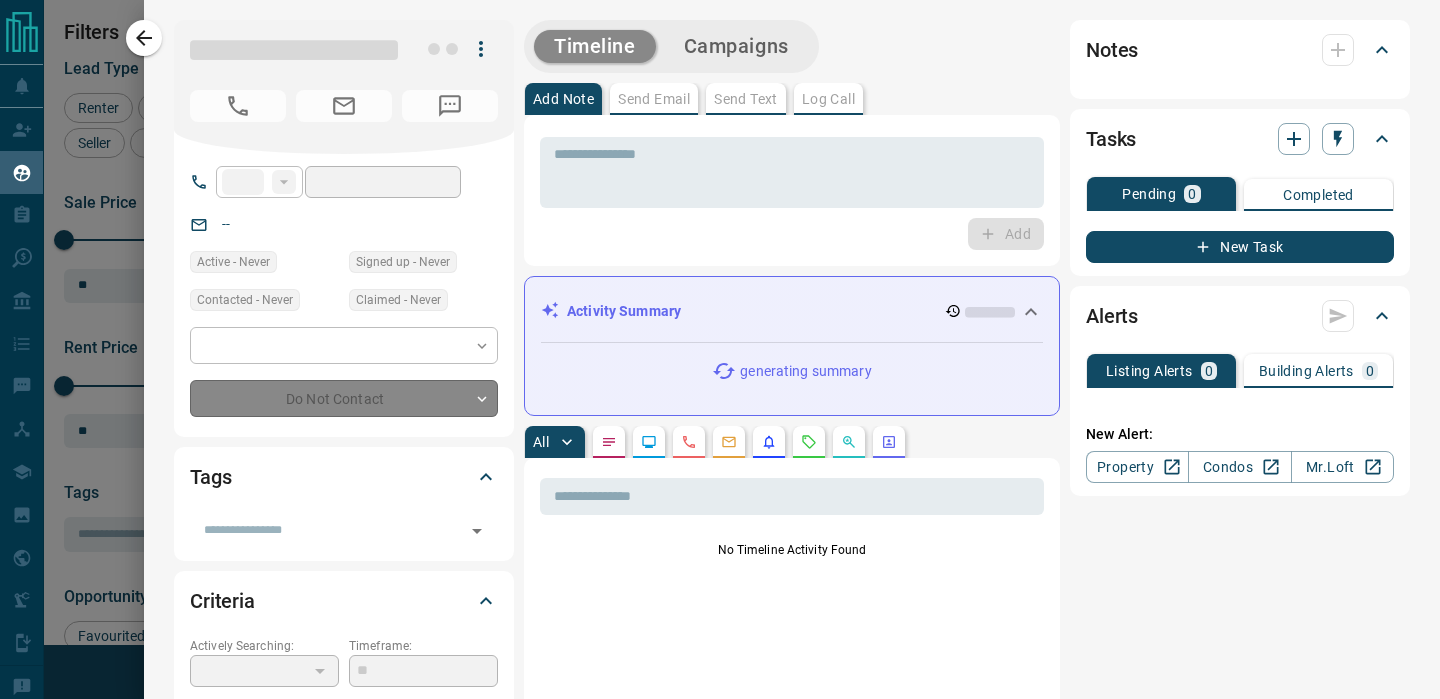 type on "**" 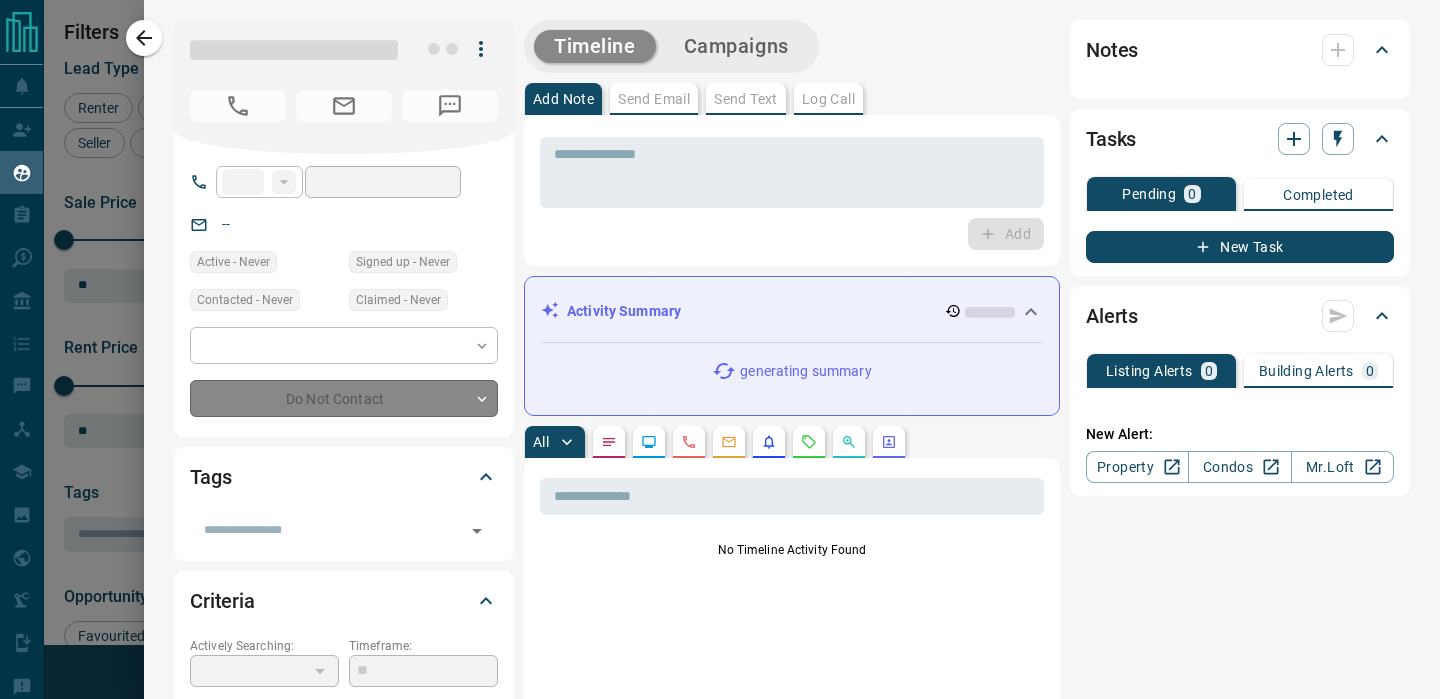 type on "**********" 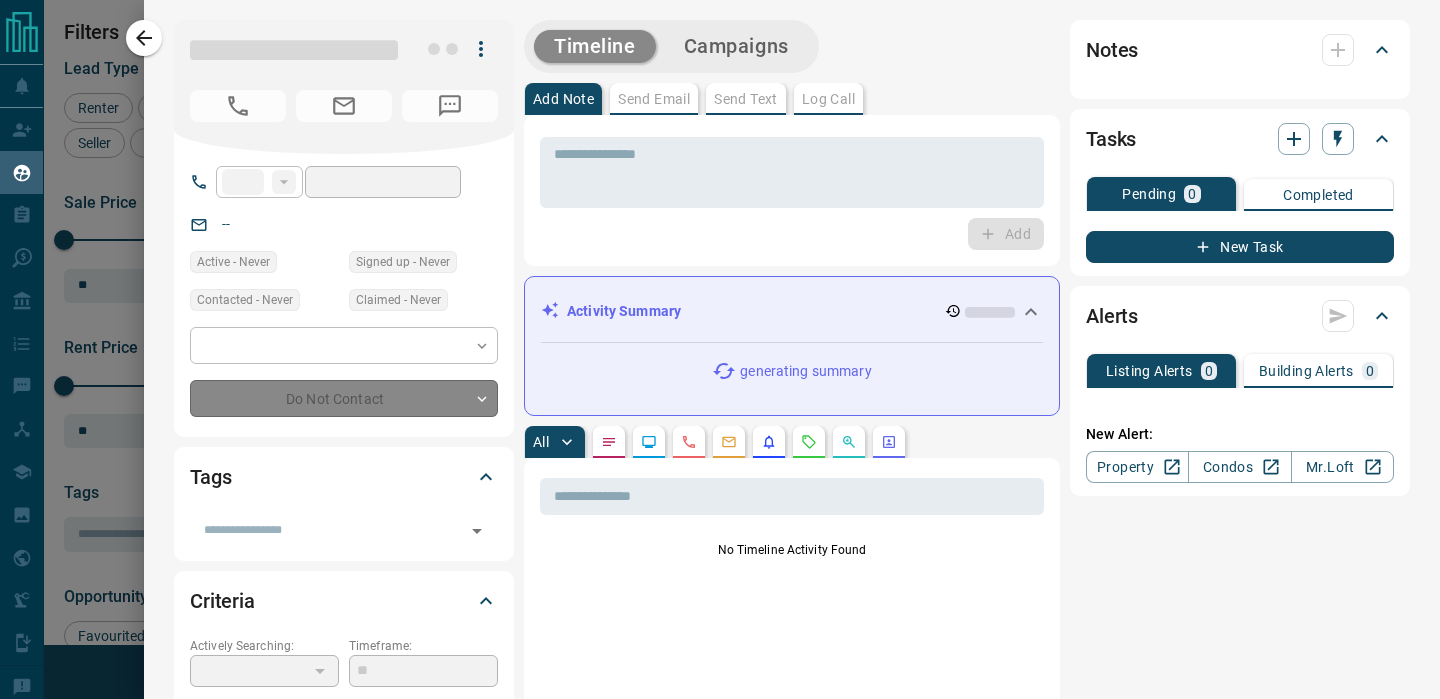type on "**********" 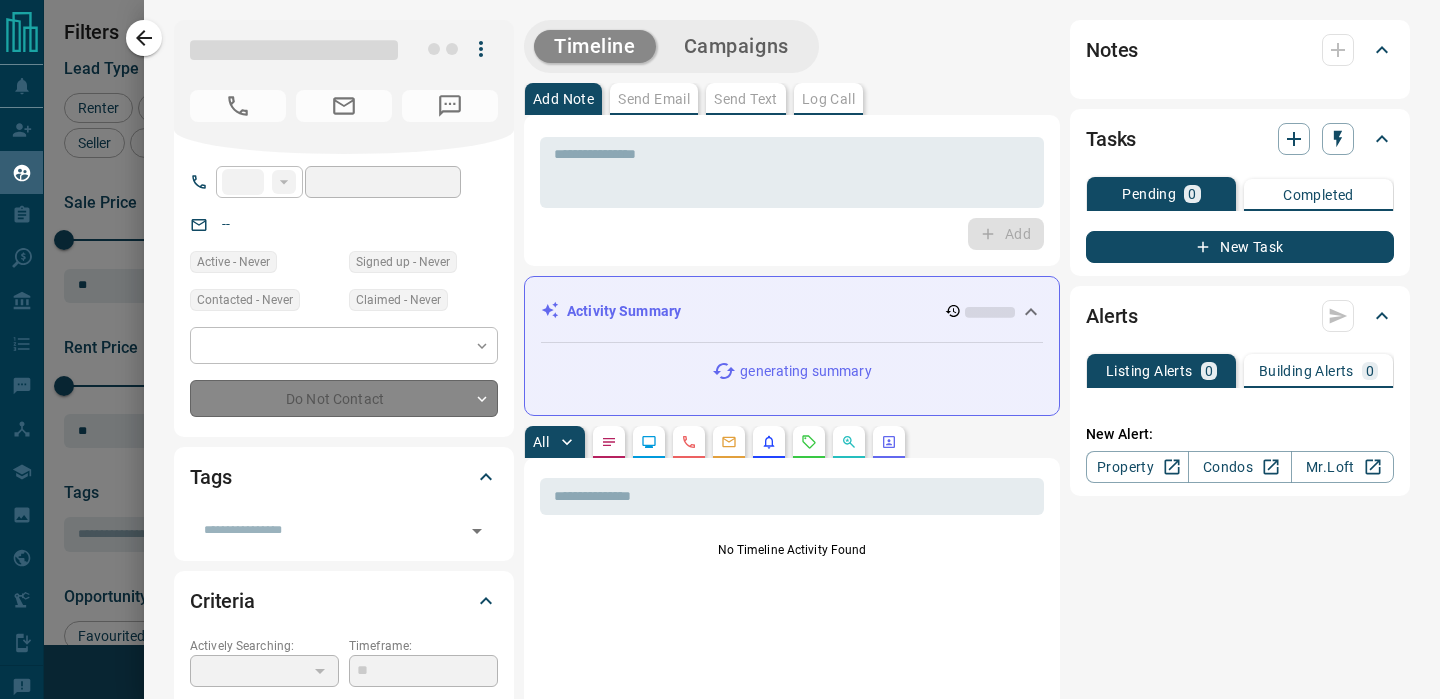 type on "*" 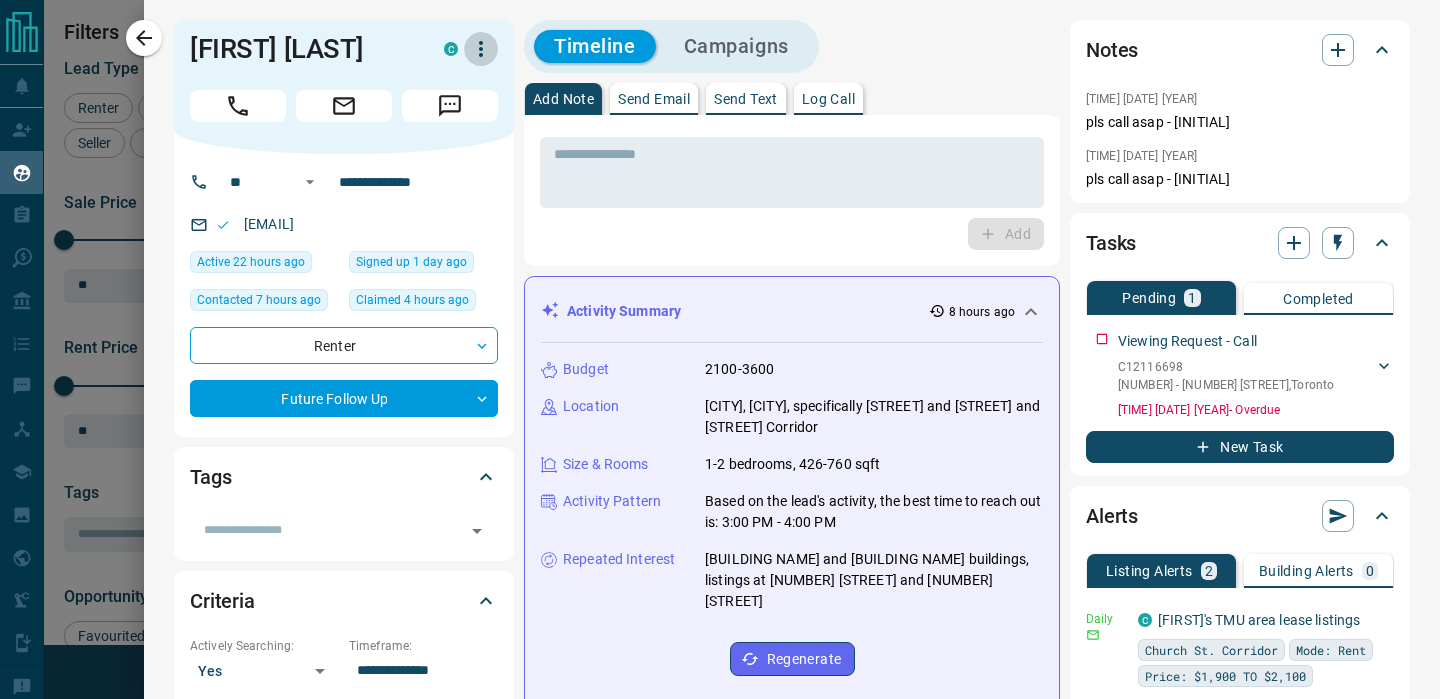 click 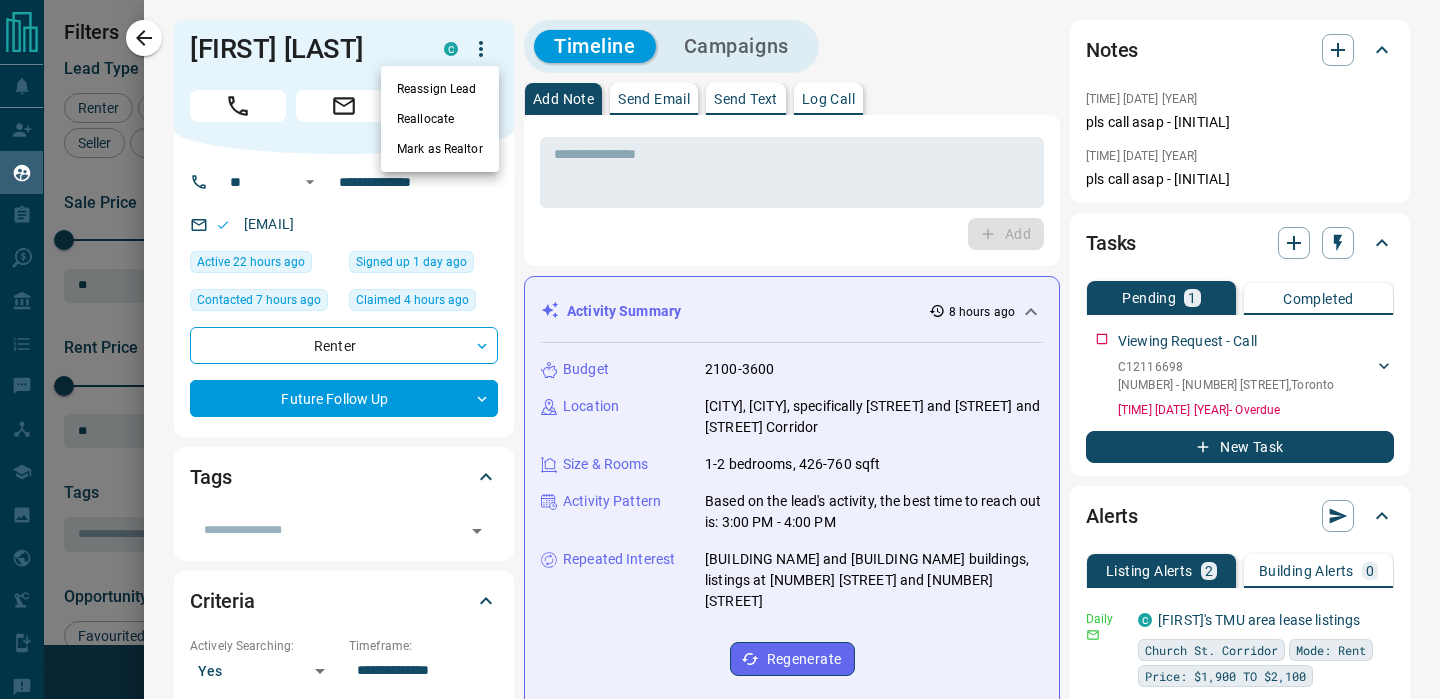 click at bounding box center [720, 349] 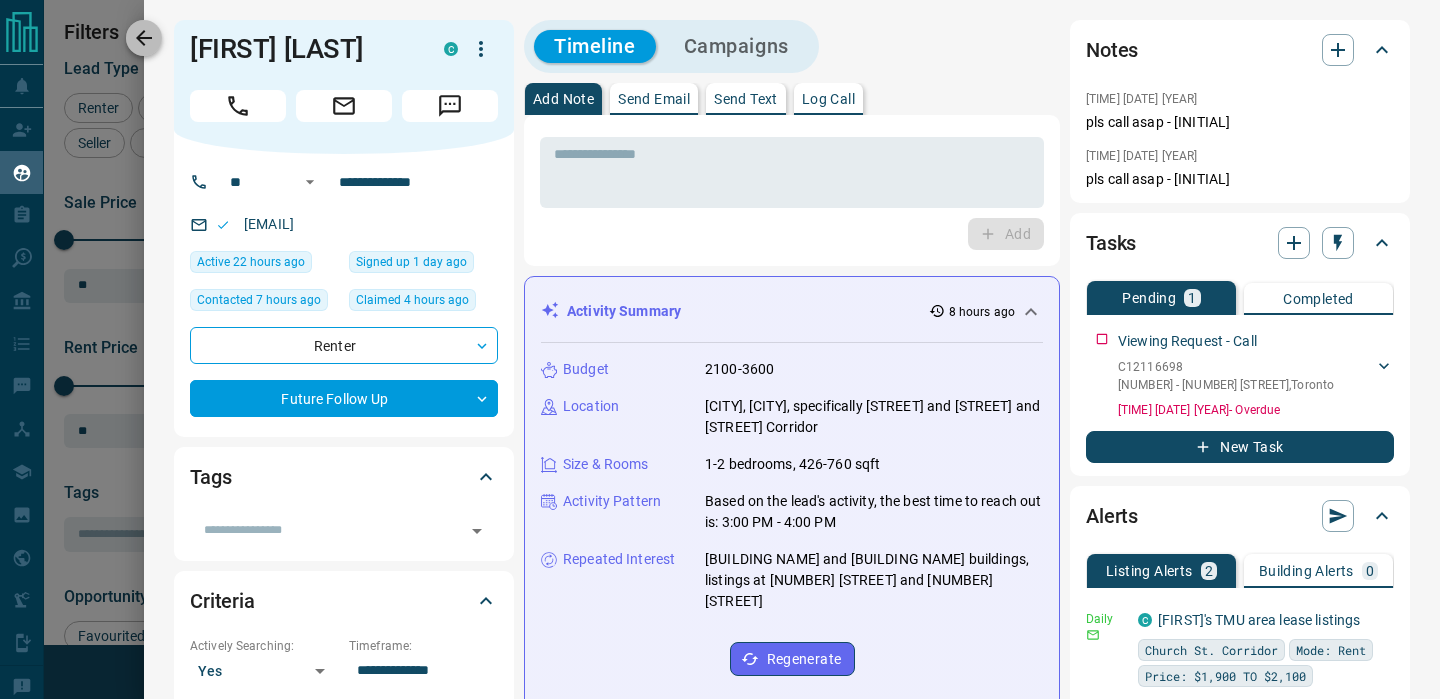 click 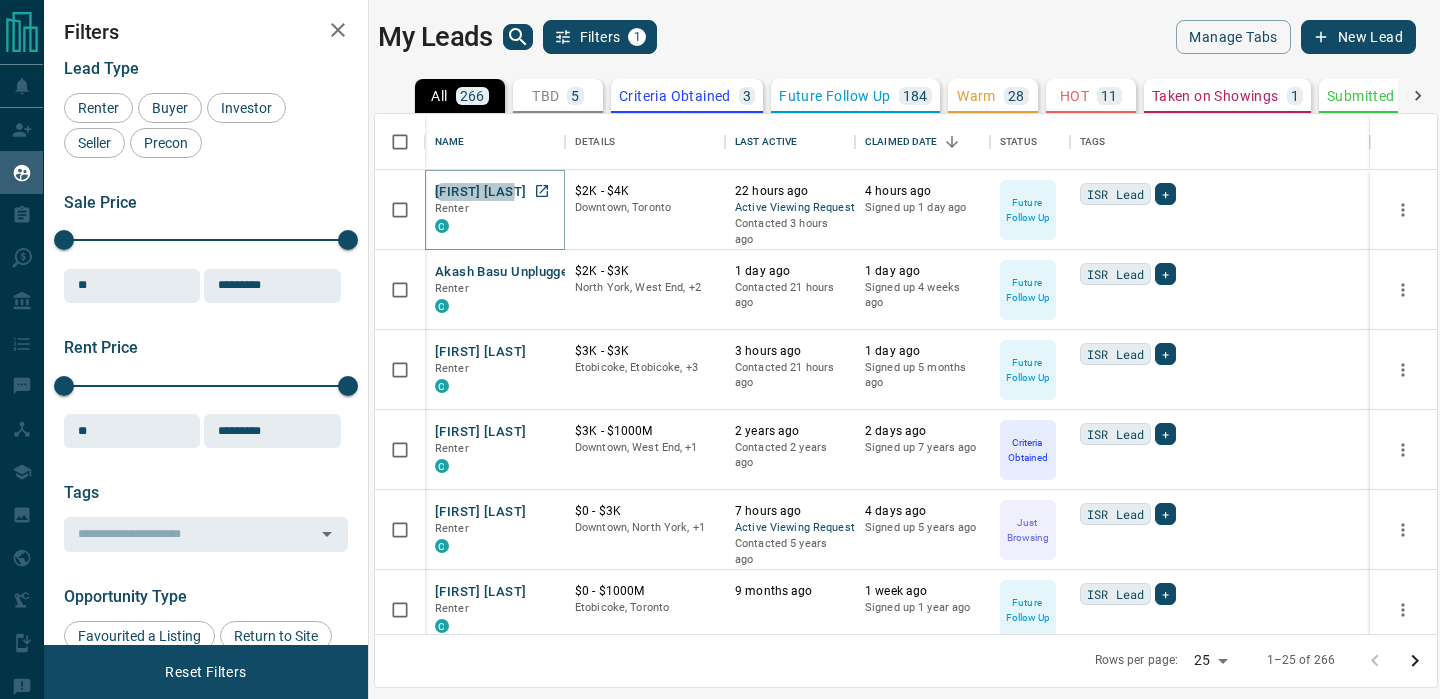 click on "[FIRST] [LAST]" at bounding box center (480, 192) 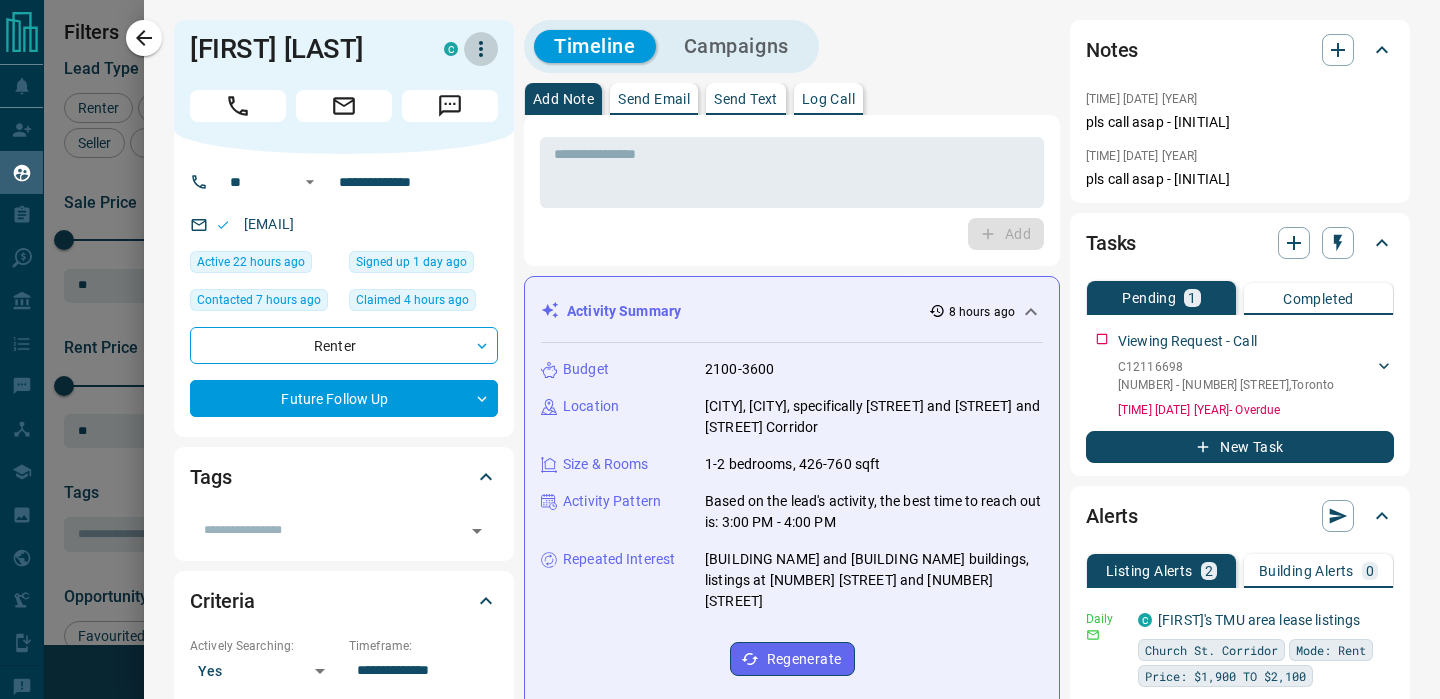 click 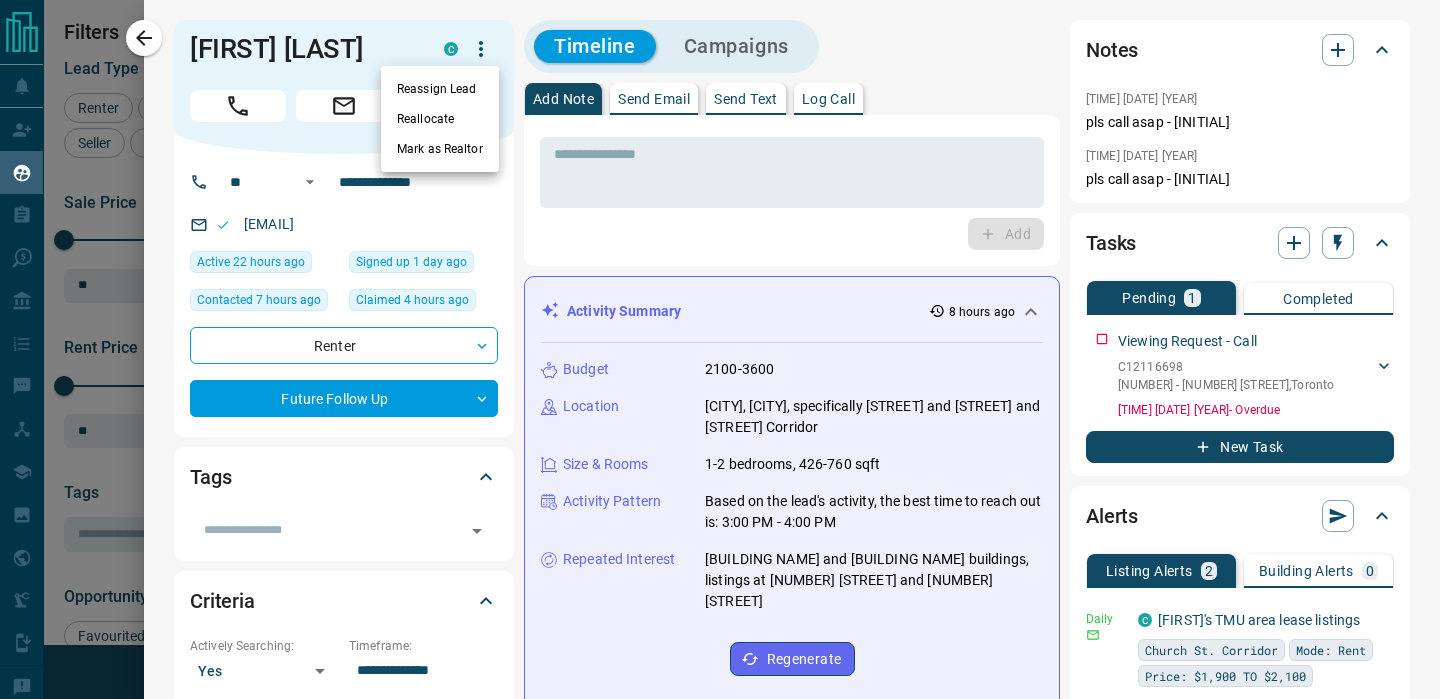 click at bounding box center (720, 349) 